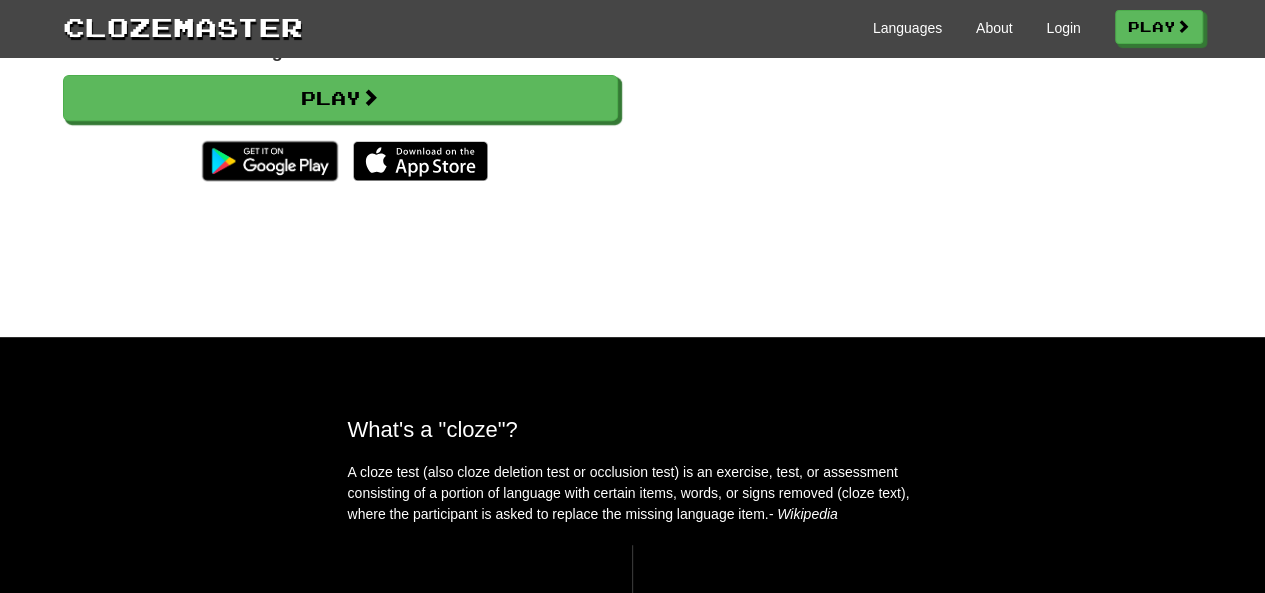 scroll, scrollTop: 365, scrollLeft: 0, axis: vertical 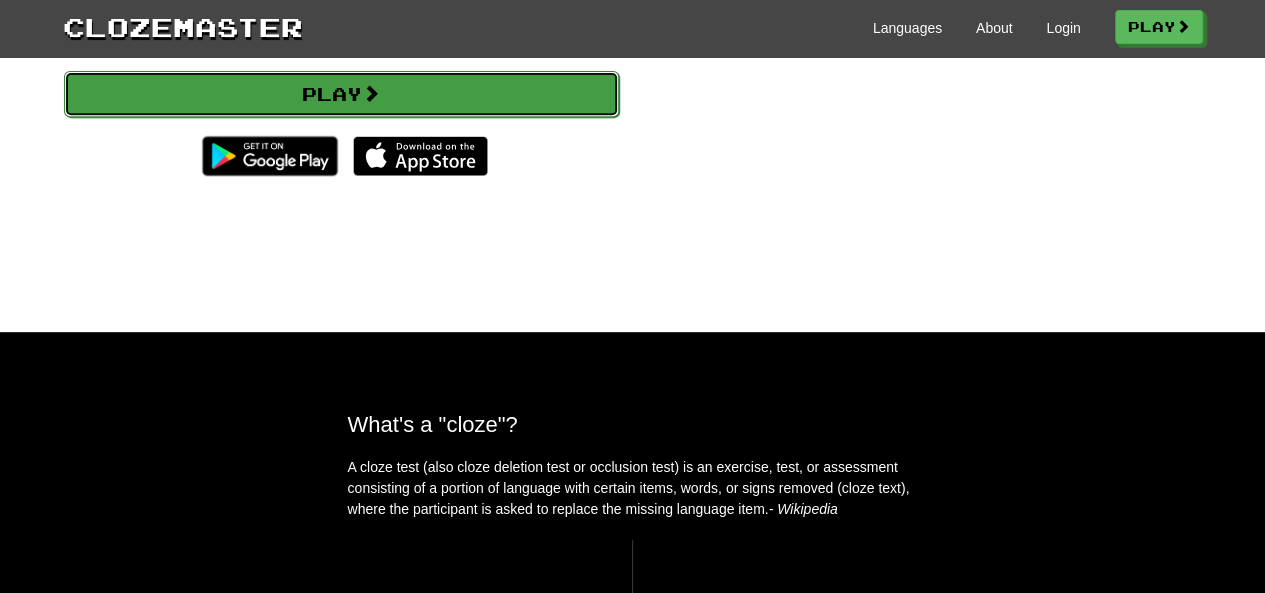 click on "Play" at bounding box center (341, 94) 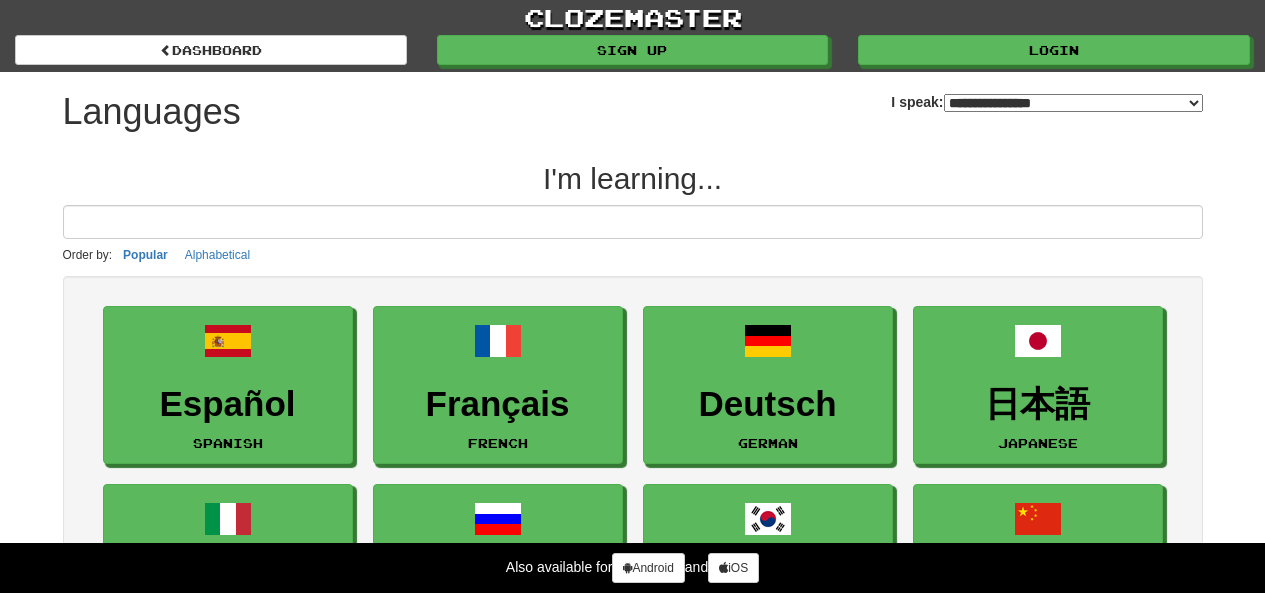 select on "*******" 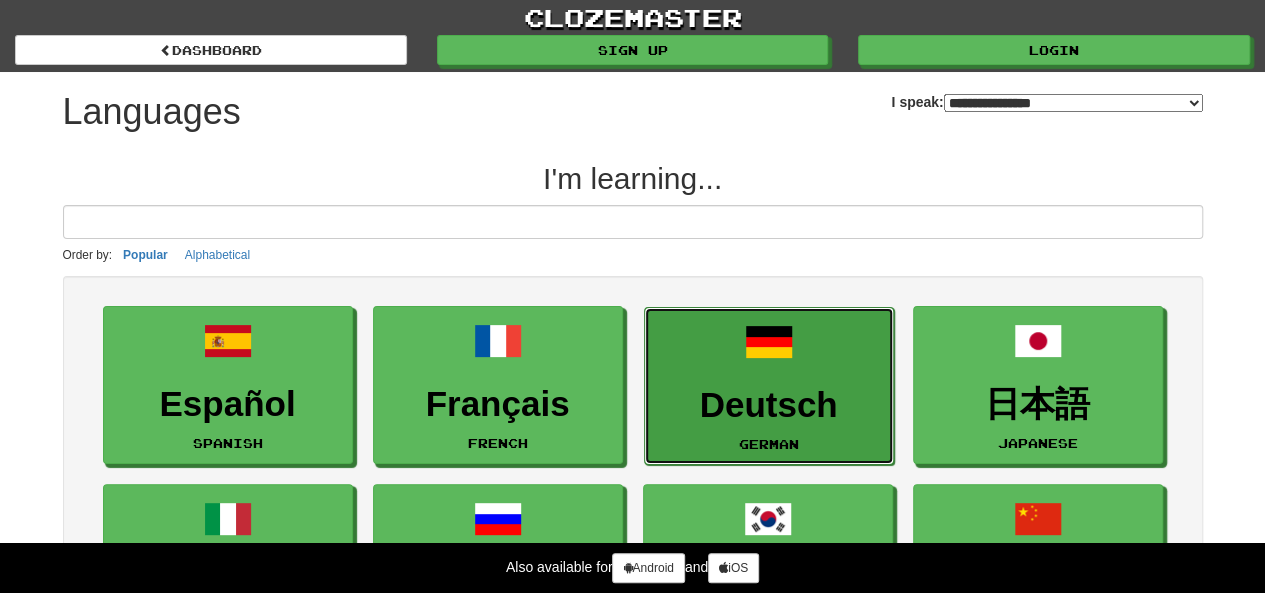 click on "Deutsch" at bounding box center [769, 405] 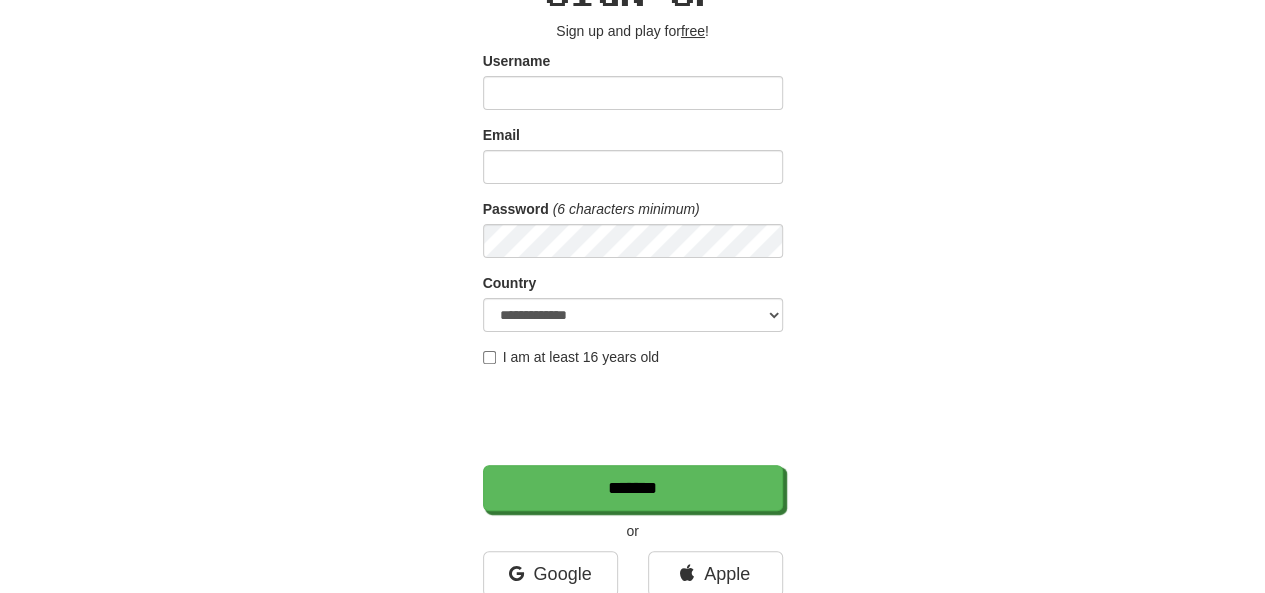 scroll, scrollTop: 116, scrollLeft: 0, axis: vertical 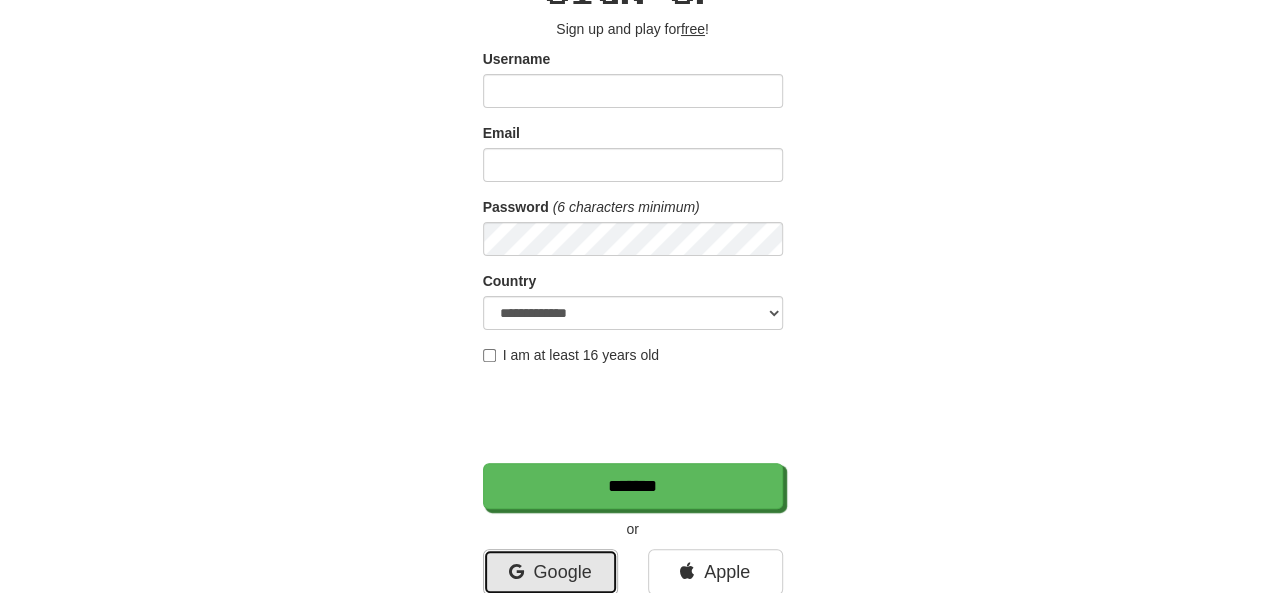 click on "Google" at bounding box center [550, 572] 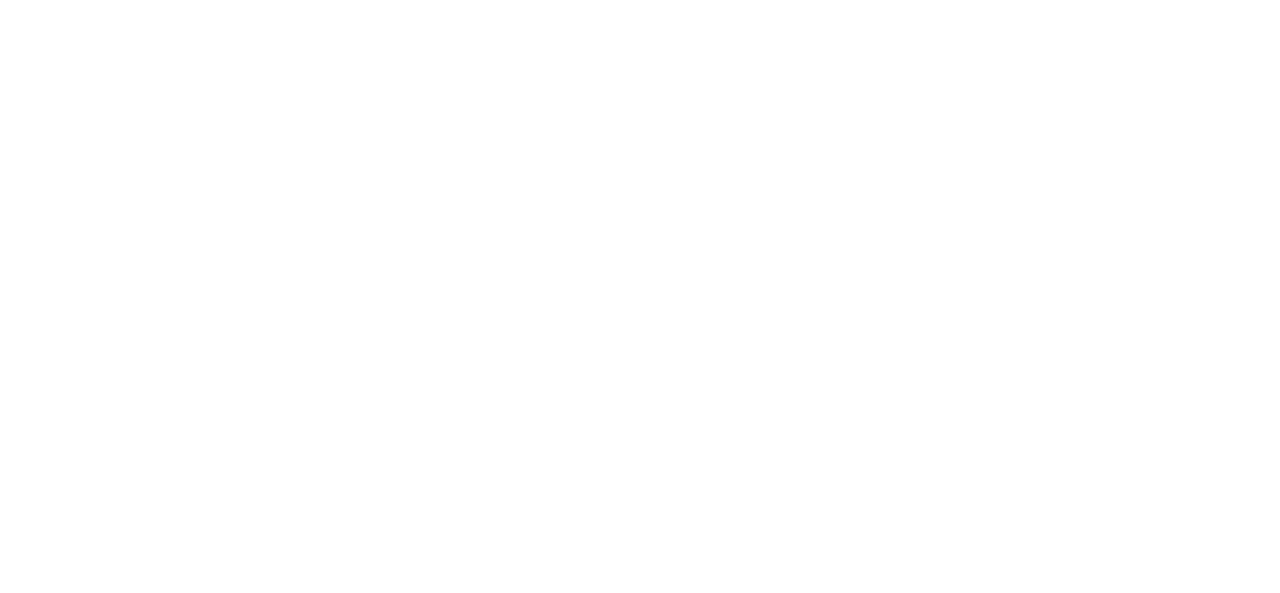 scroll, scrollTop: 0, scrollLeft: 0, axis: both 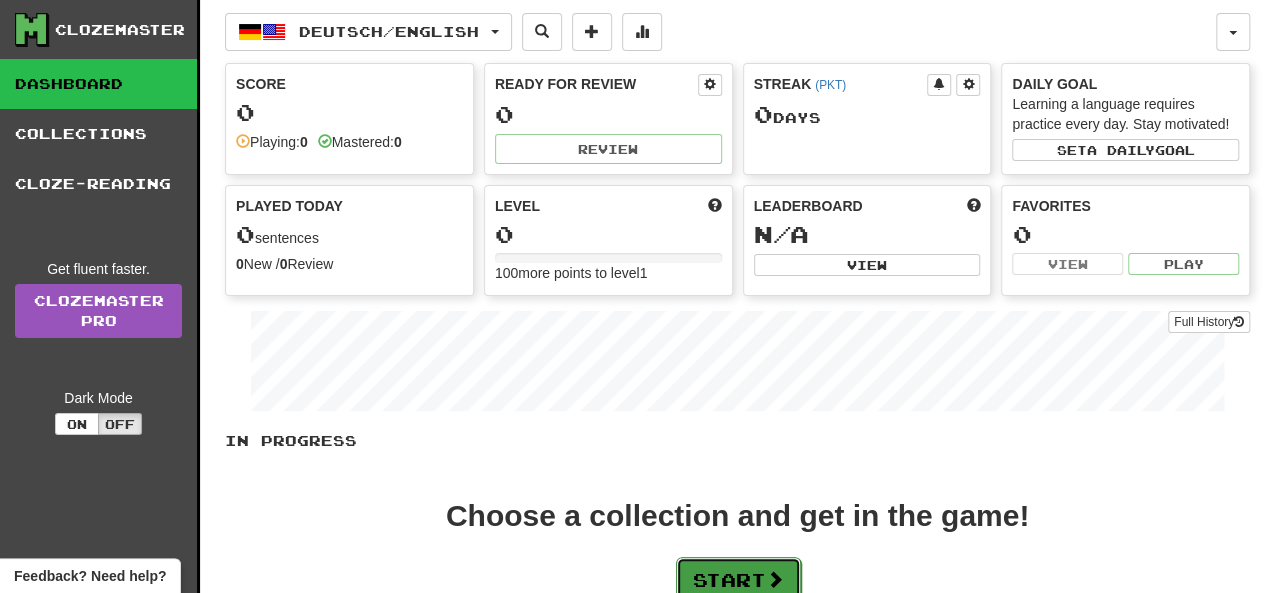 click on "Start" at bounding box center [738, 580] 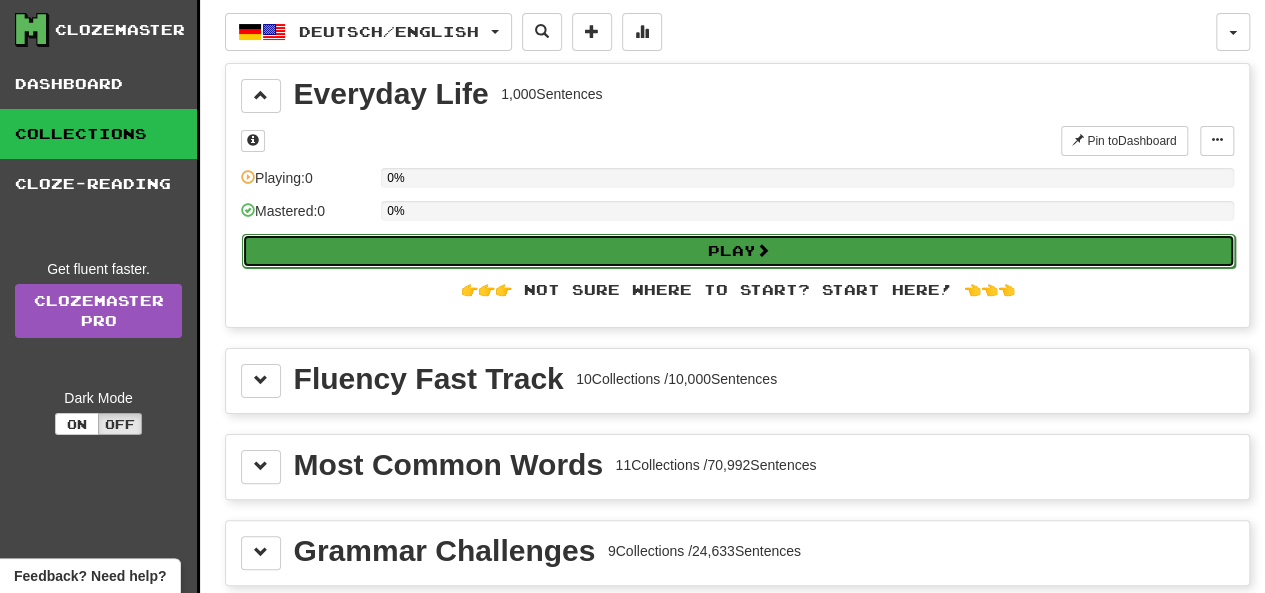 click on "Play" at bounding box center (738, 251) 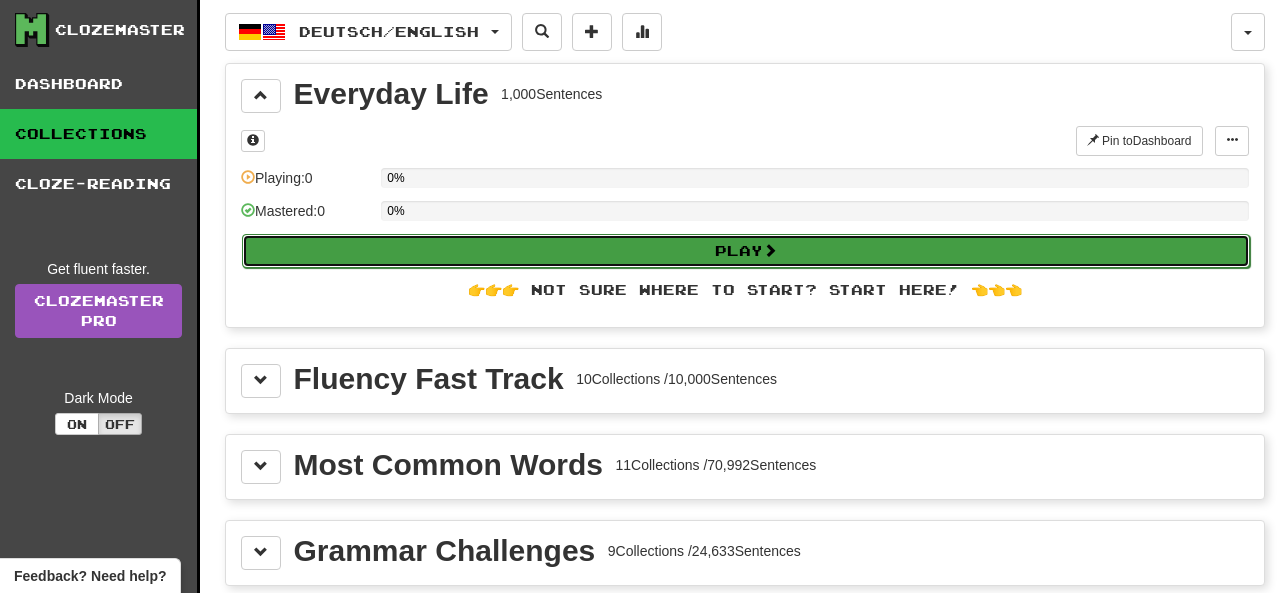 select on "**" 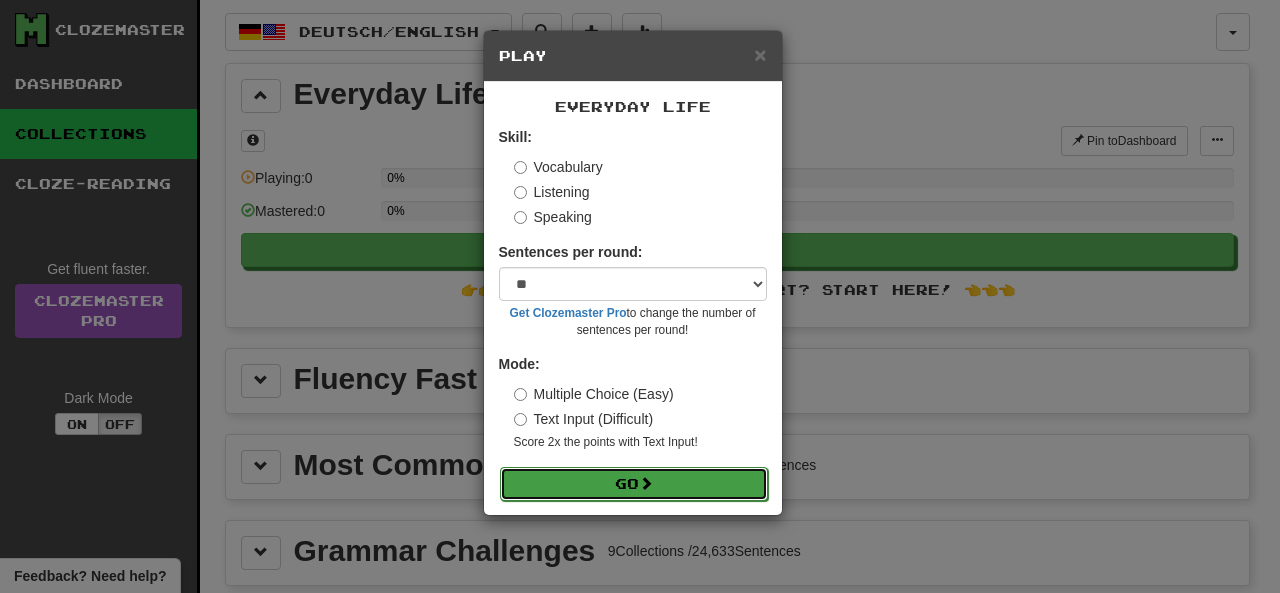 click on "Go" at bounding box center (634, 484) 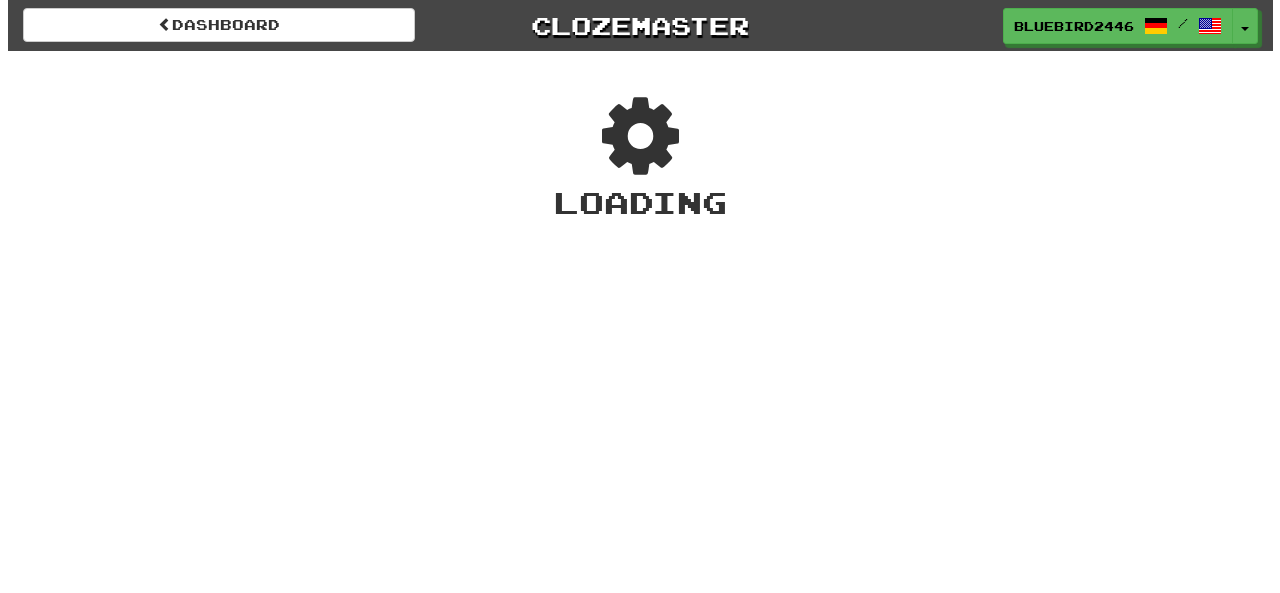 scroll, scrollTop: 0, scrollLeft: 0, axis: both 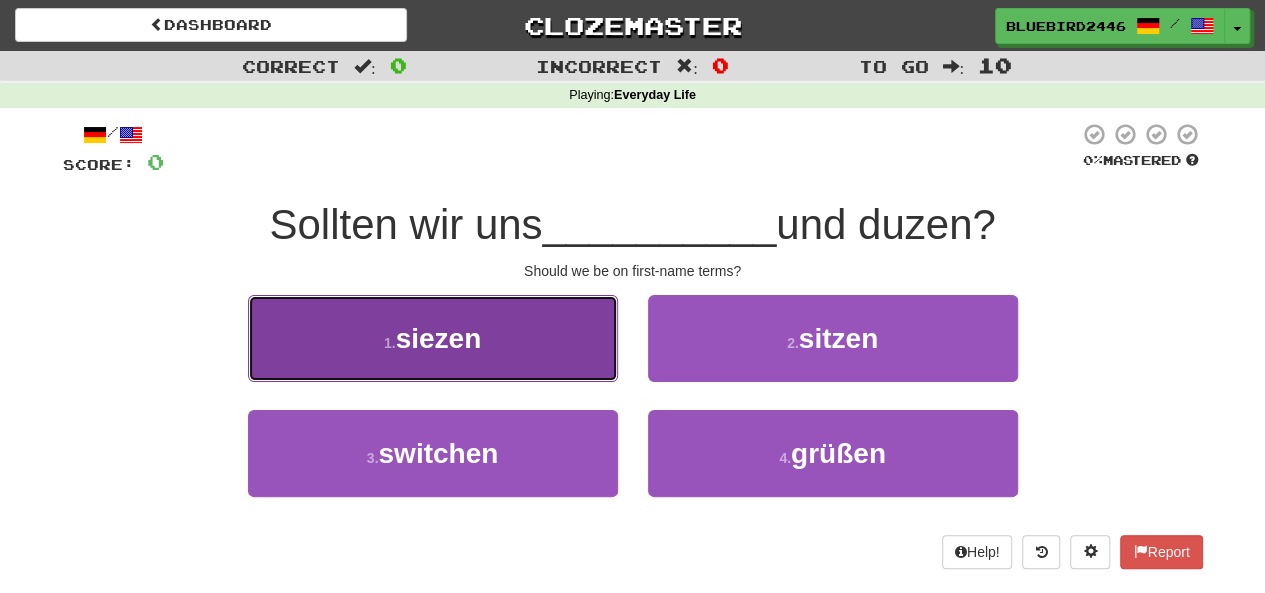 click on "1 .  siezen" at bounding box center [433, 338] 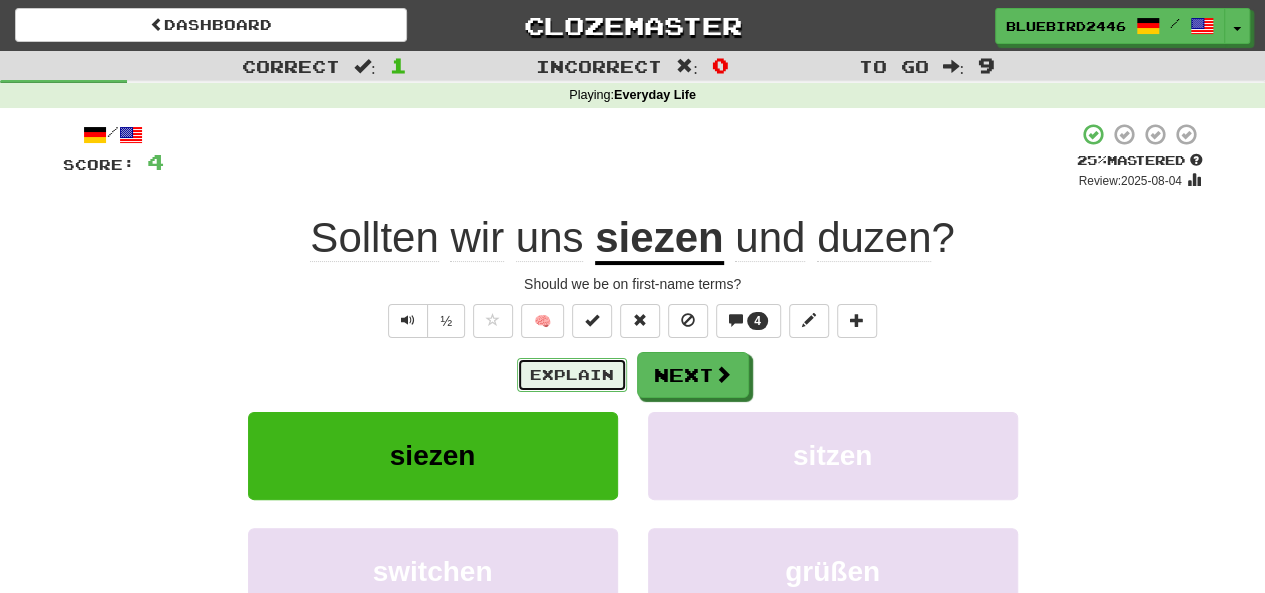 click on "Explain" at bounding box center [572, 375] 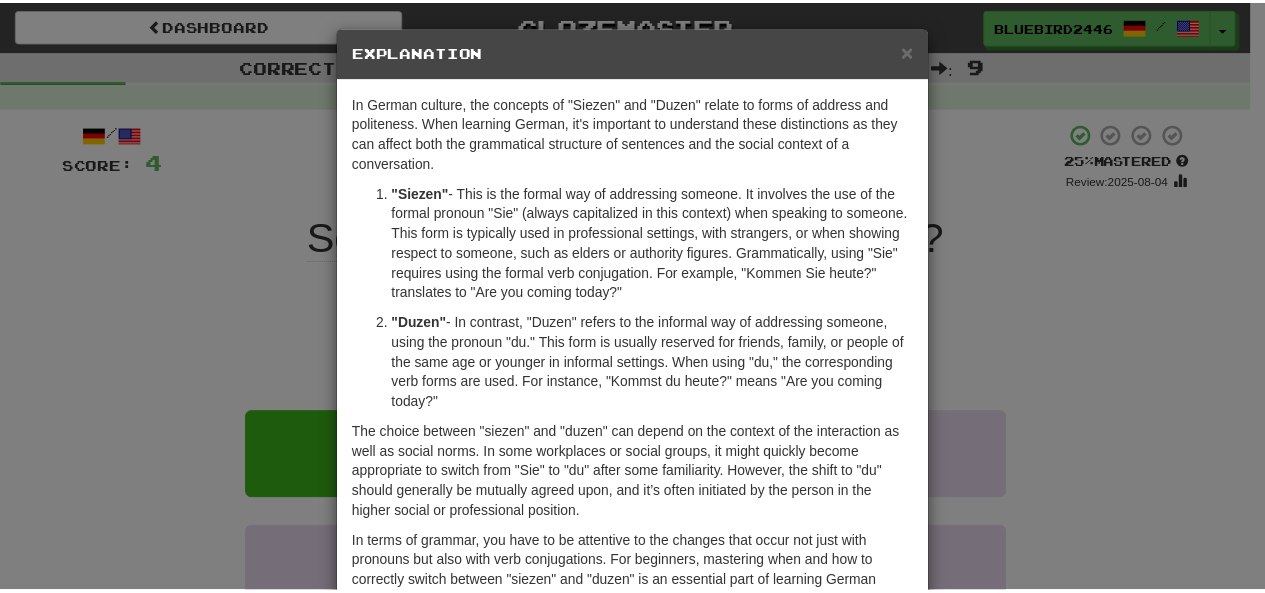 scroll, scrollTop: 0, scrollLeft: 0, axis: both 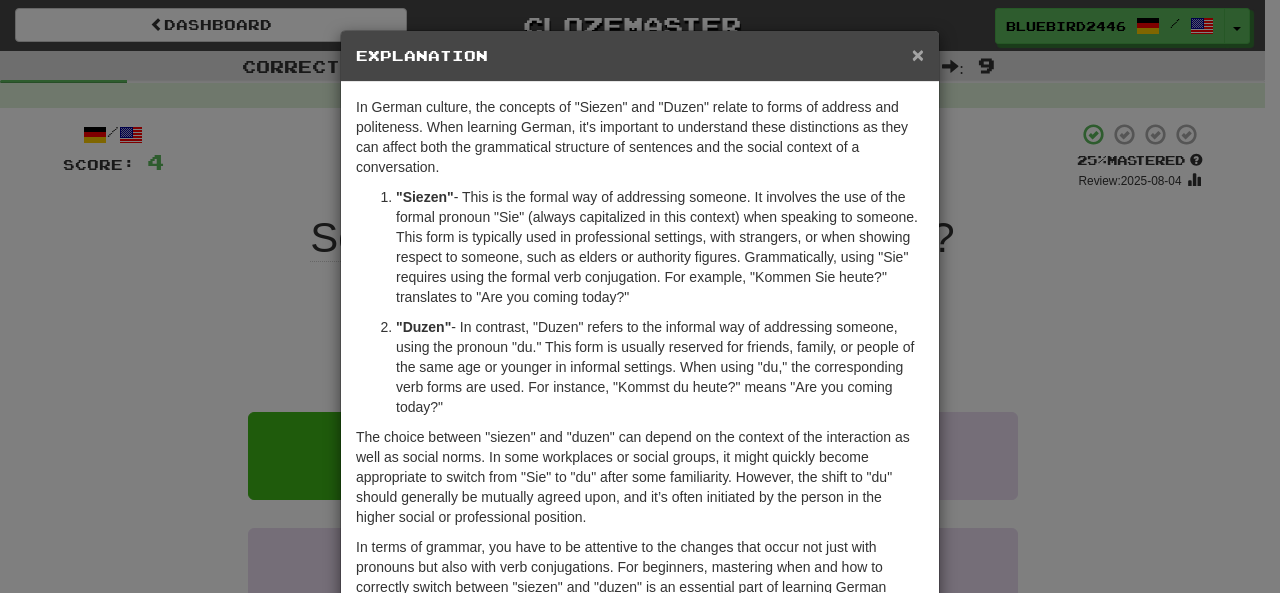 click on "×" at bounding box center (918, 54) 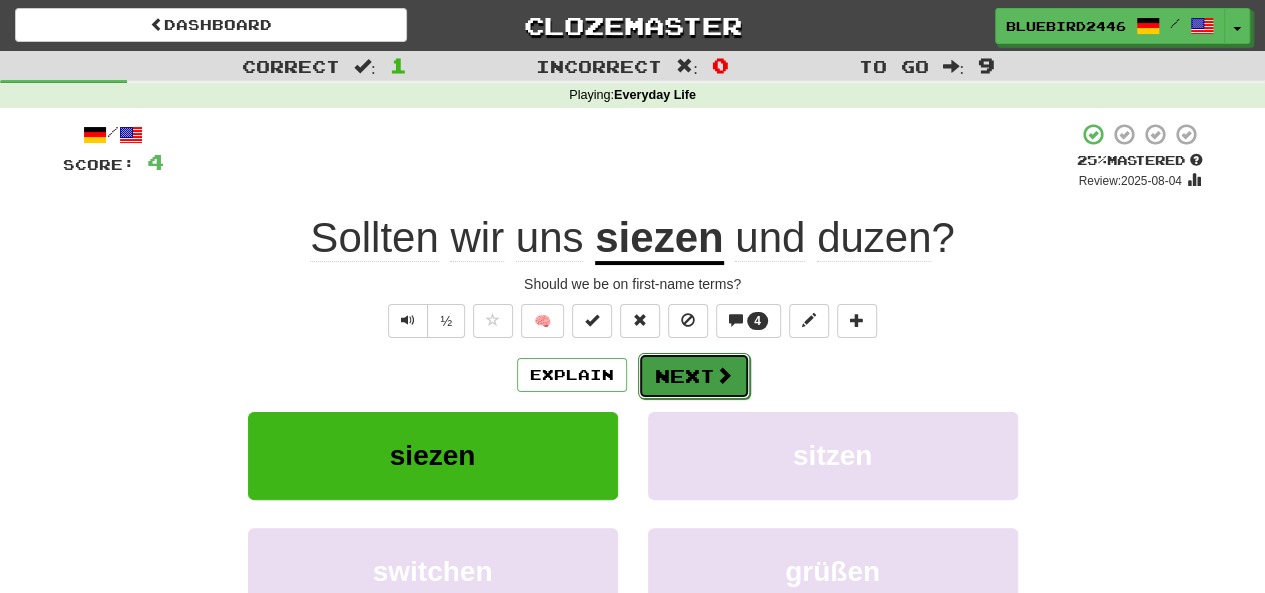 click on "Next" at bounding box center (694, 376) 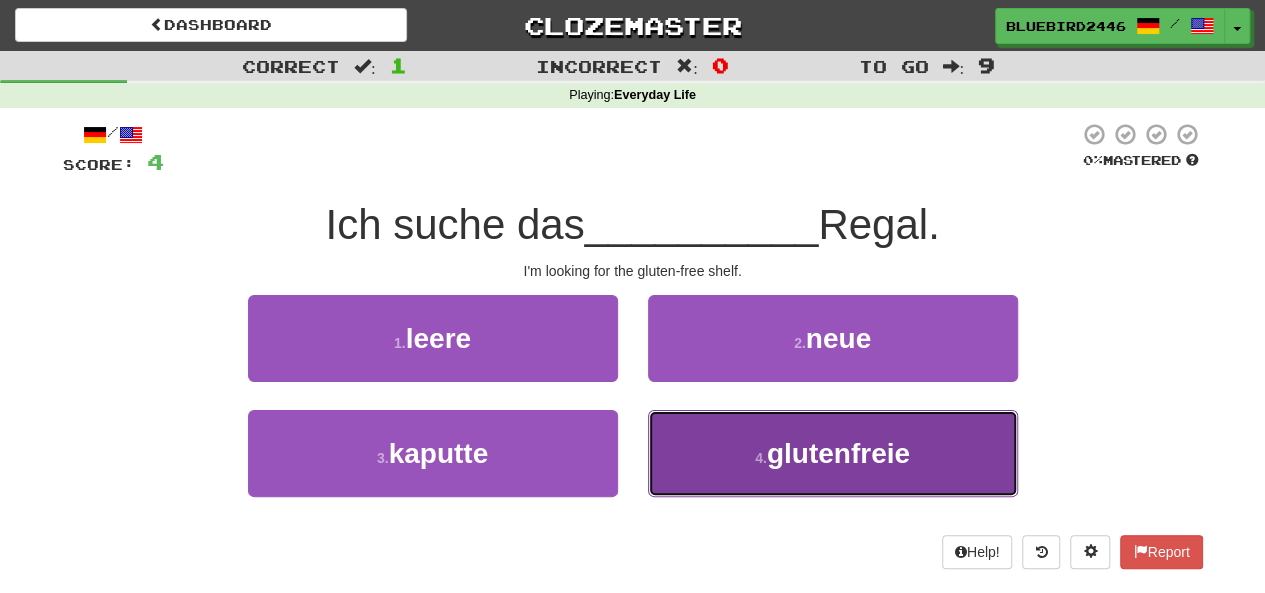 click on "glutenfreie" at bounding box center (838, 453) 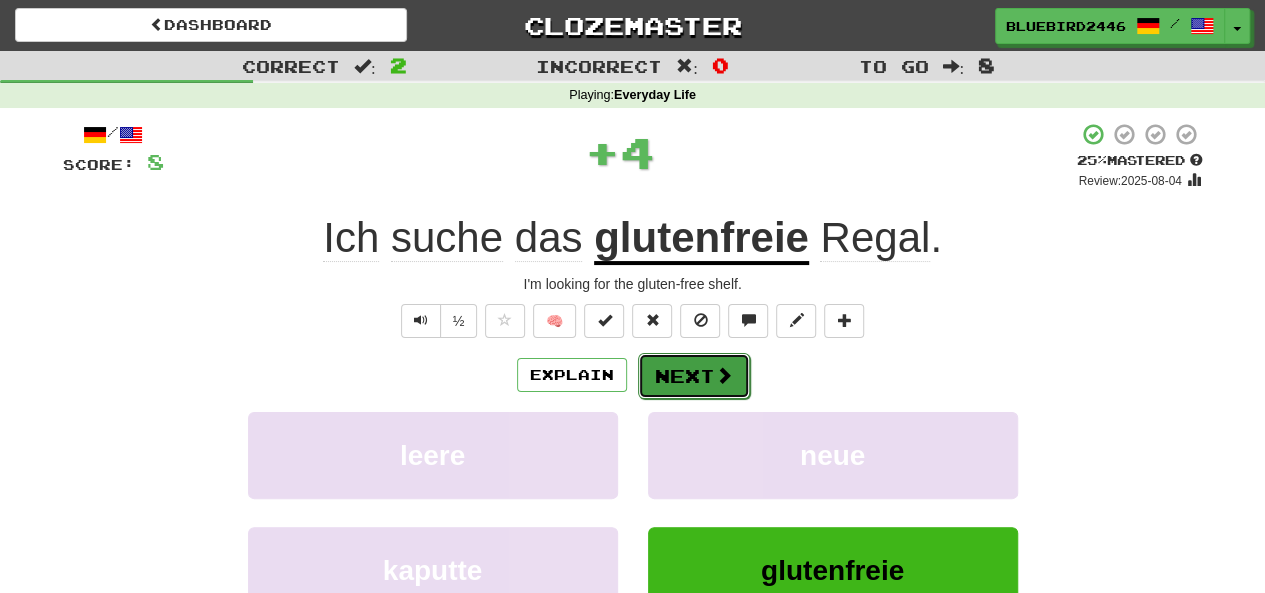 click on "Next" at bounding box center (694, 376) 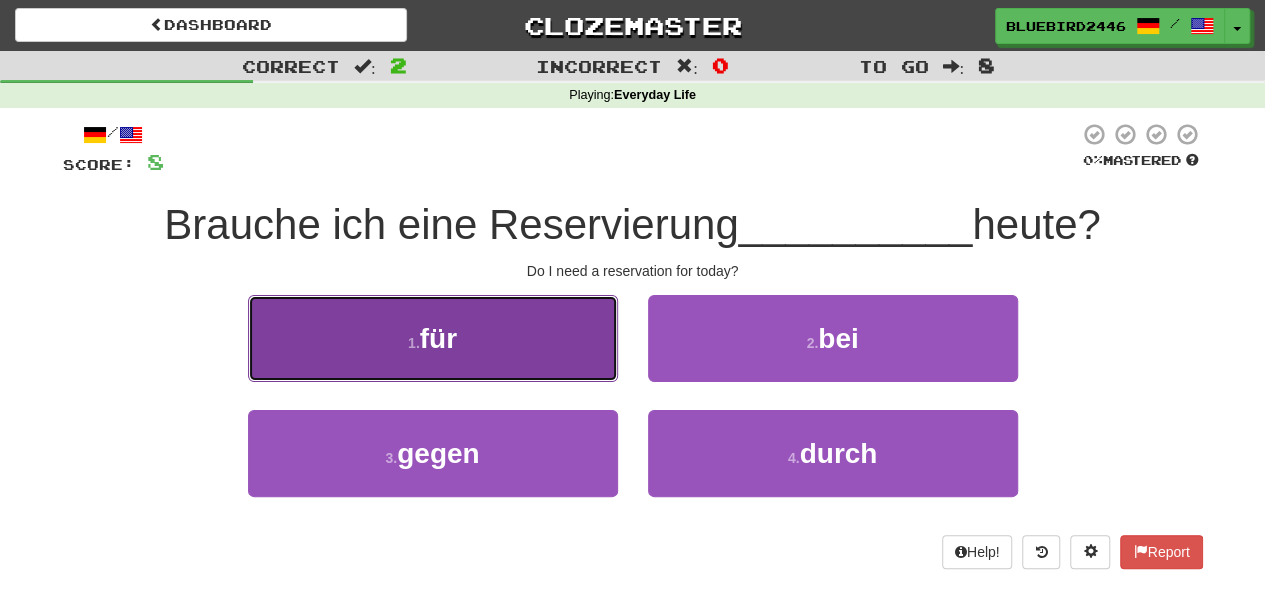 click on "1 .  für" at bounding box center (433, 338) 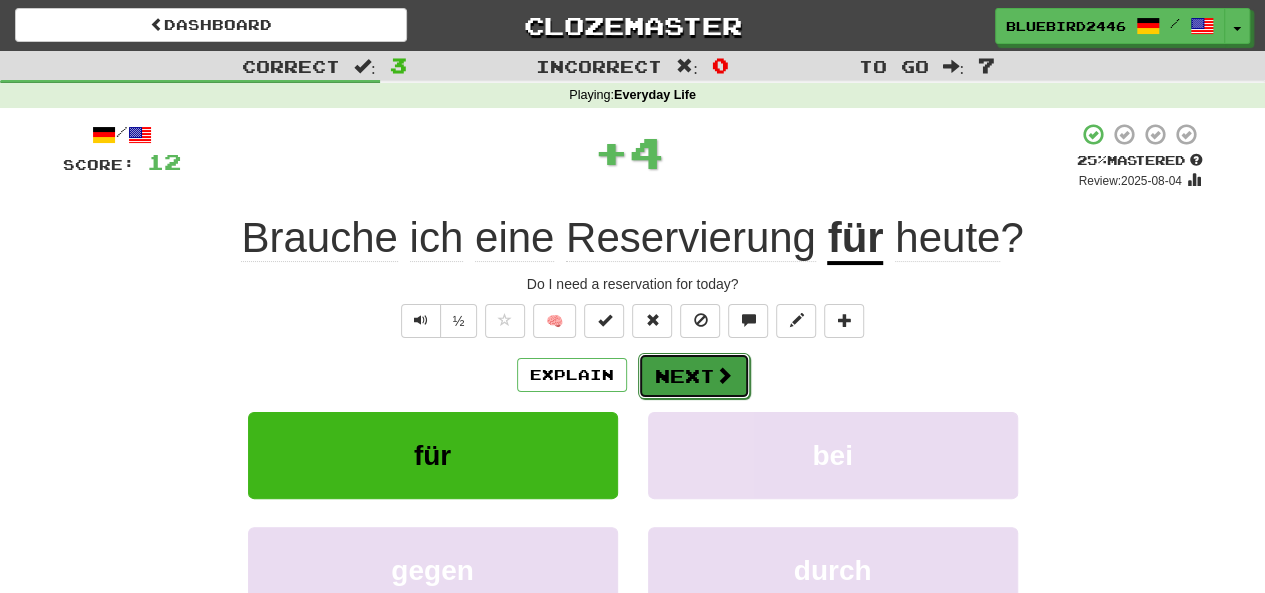 click on "Next" at bounding box center (694, 376) 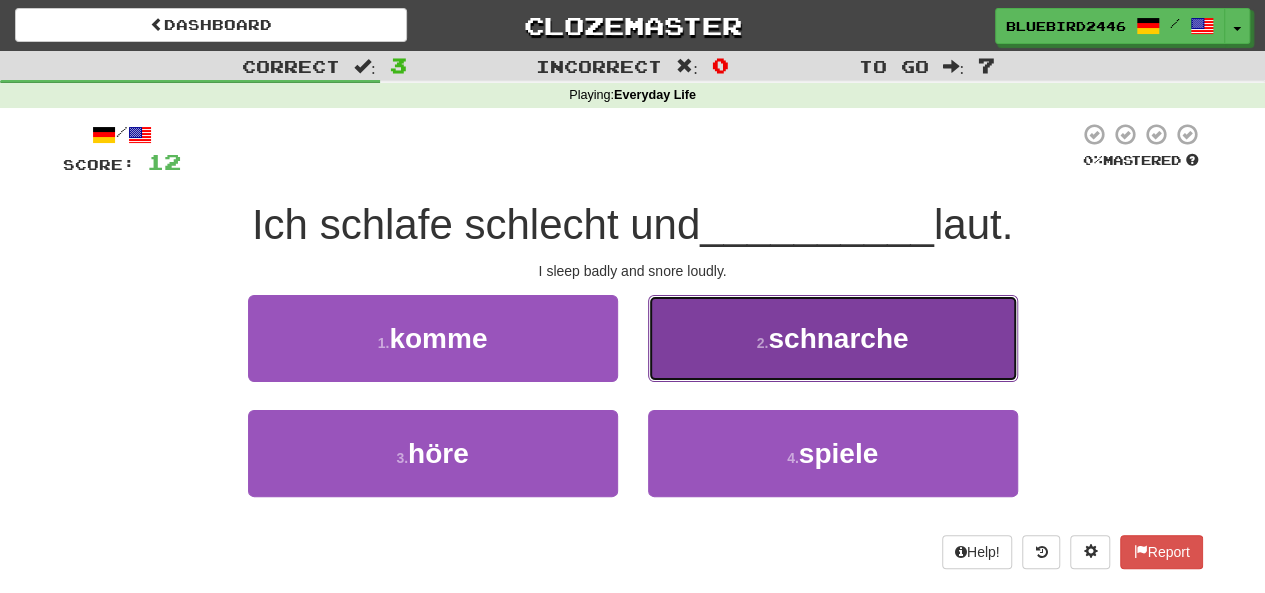 click on "2 .  schnarche" at bounding box center (833, 338) 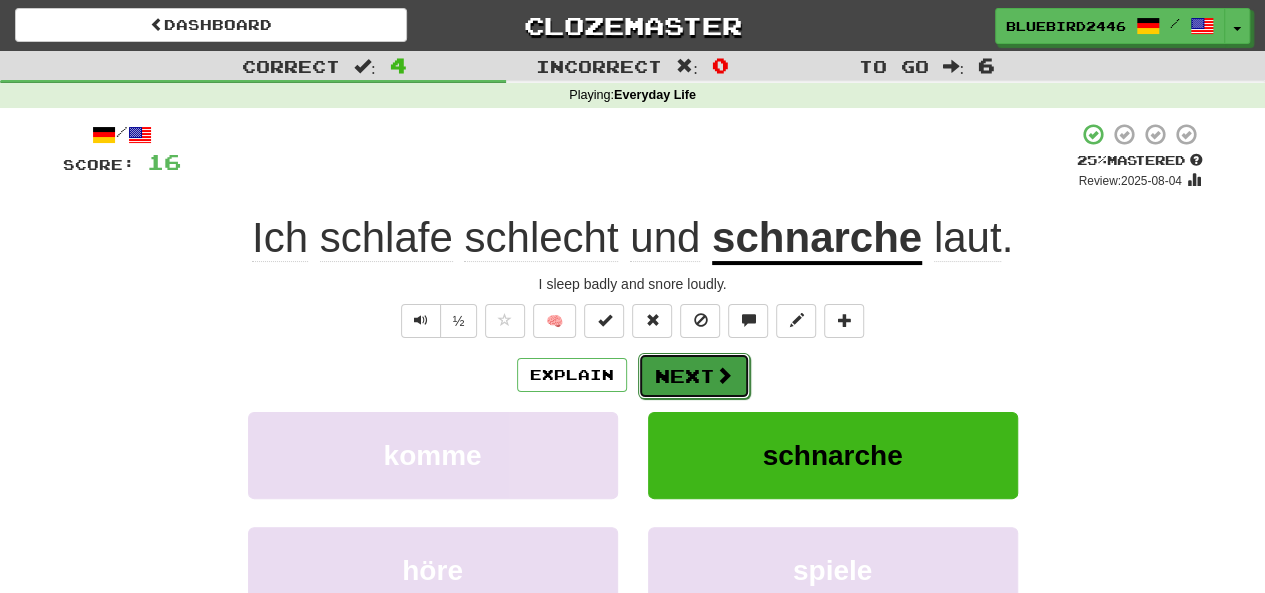 click on "Next" at bounding box center [694, 376] 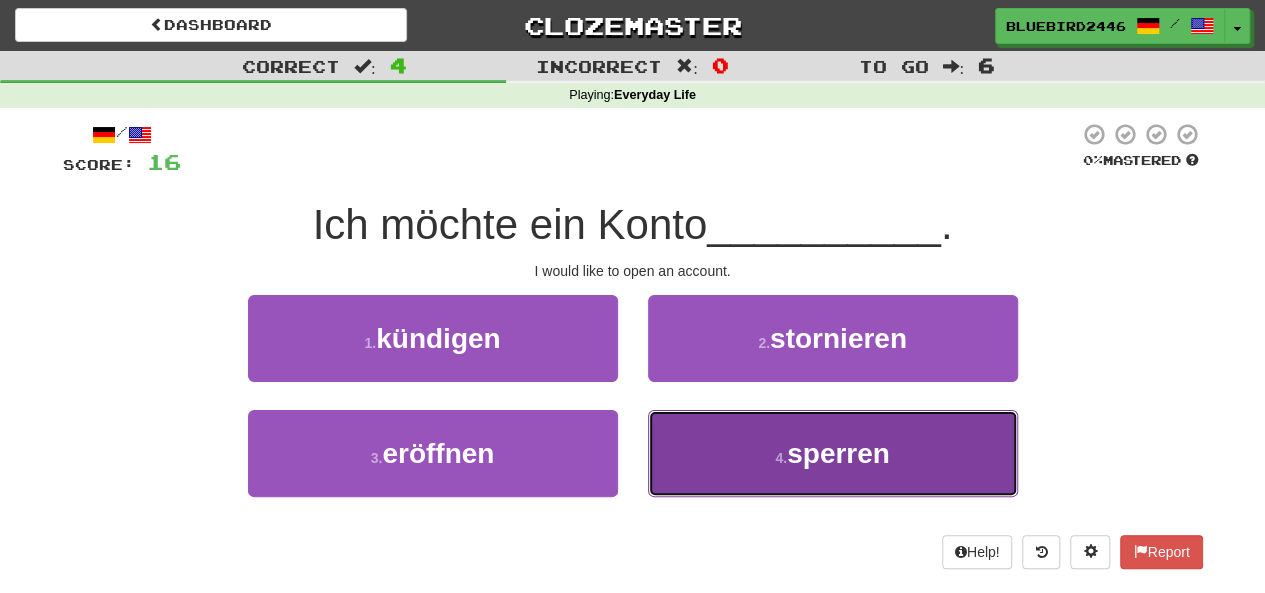 click on "sperren" at bounding box center [838, 453] 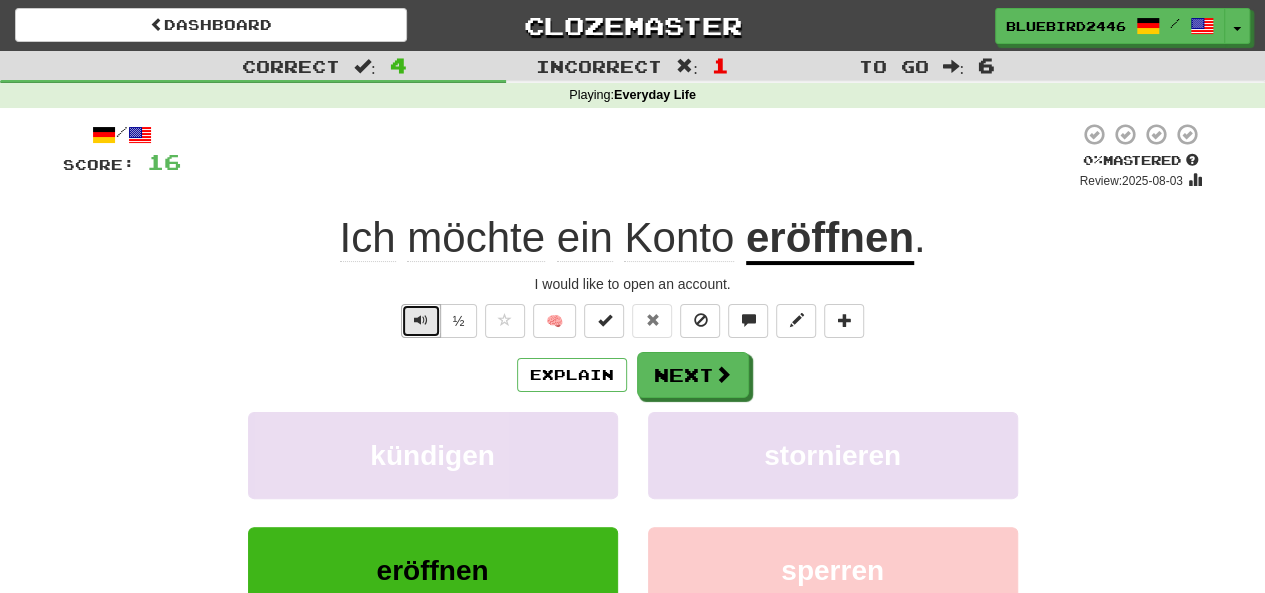 click at bounding box center (421, 320) 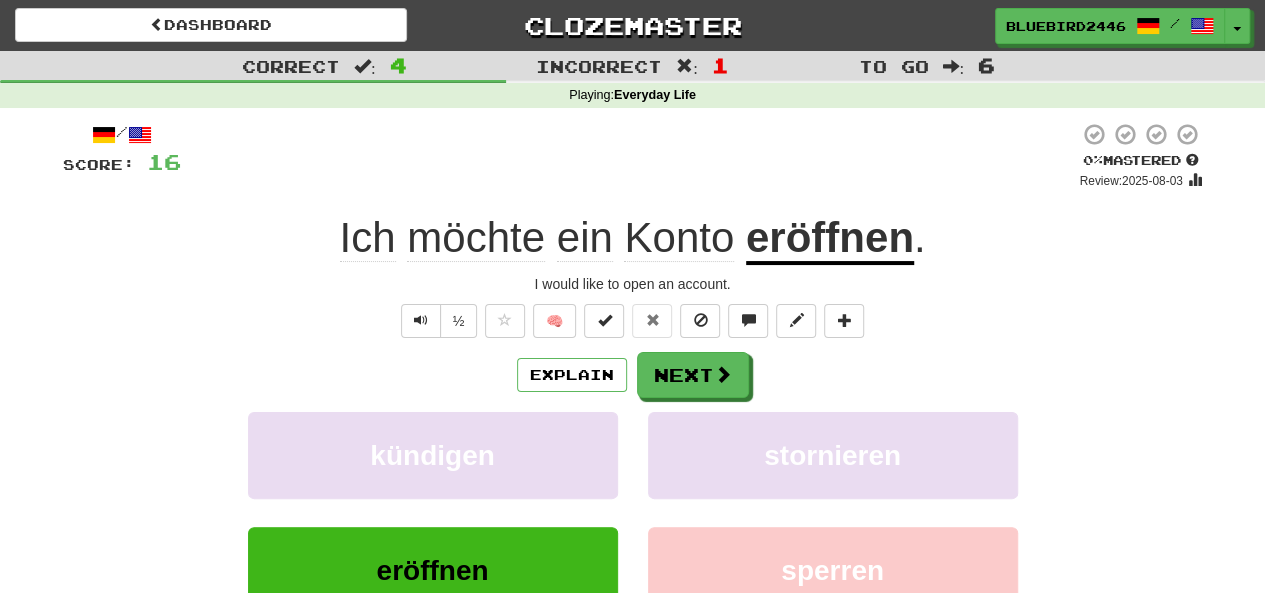 click on "möchte" 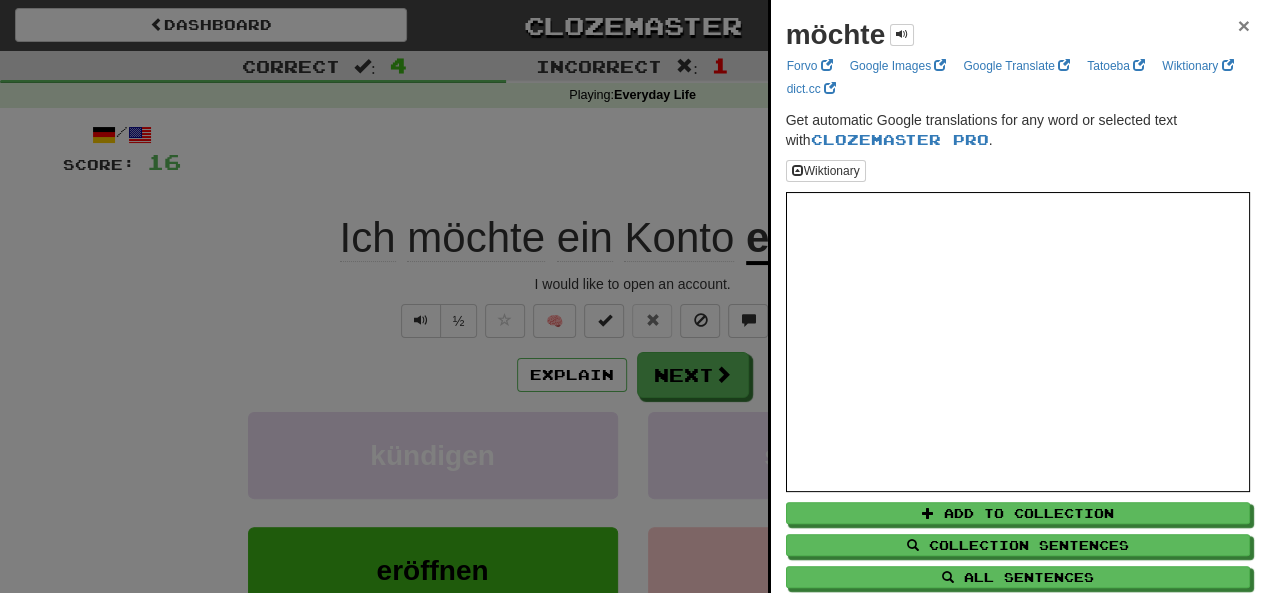 click on "×" at bounding box center [1244, 25] 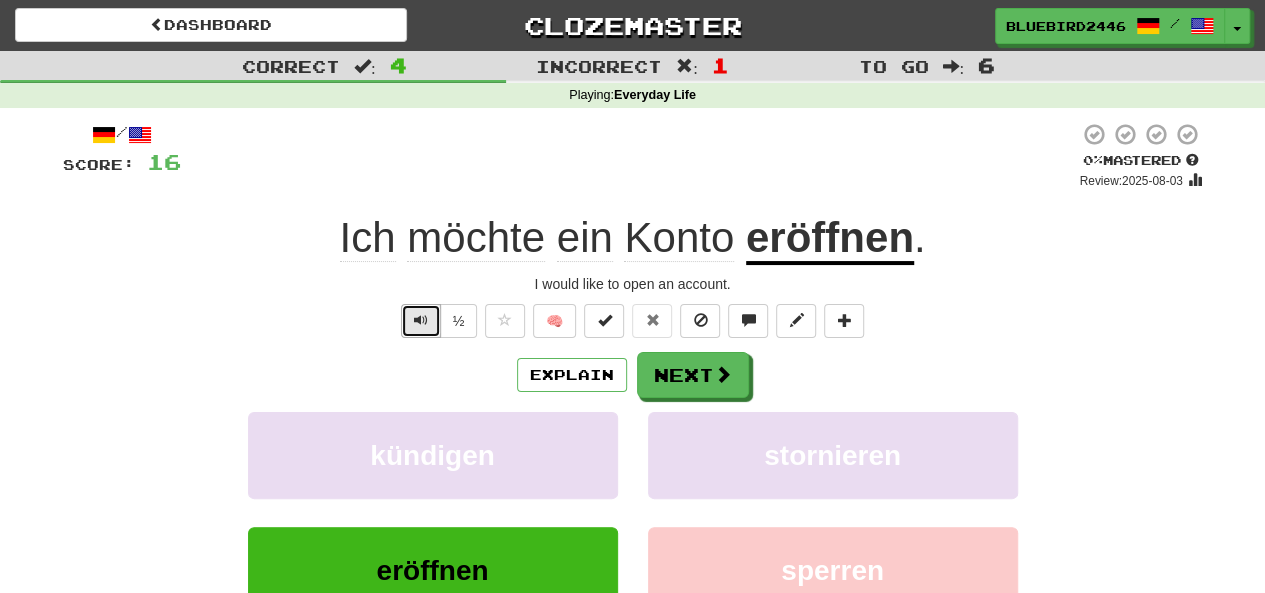 click at bounding box center (421, 321) 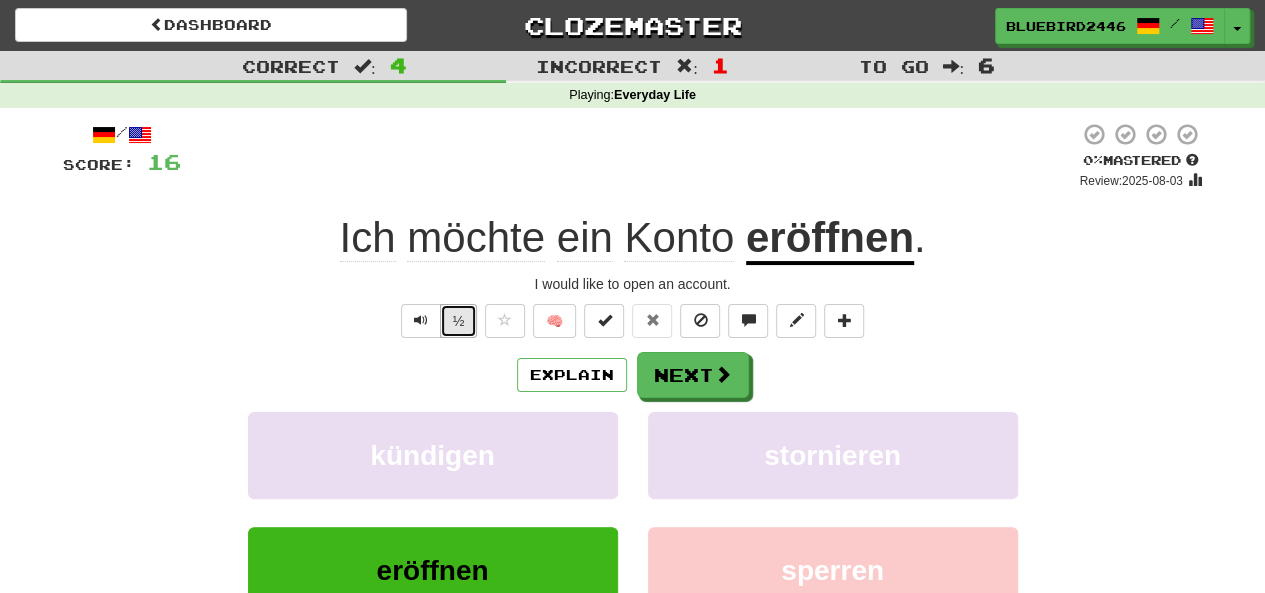 click on "½" at bounding box center [459, 321] 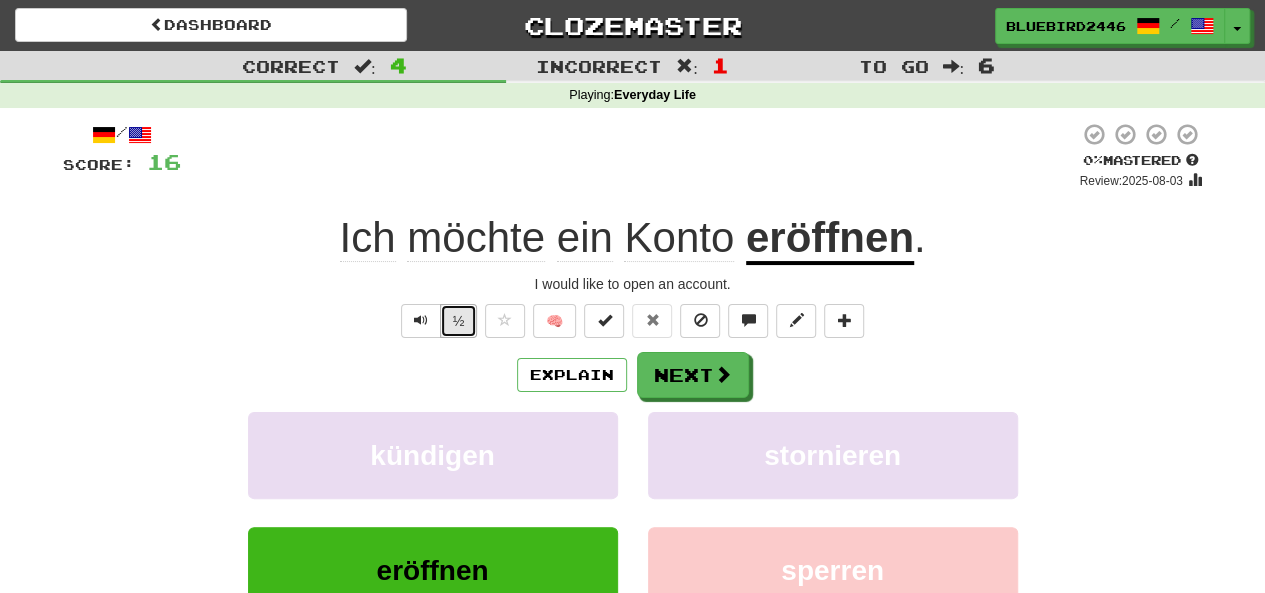 click on "½" at bounding box center [459, 321] 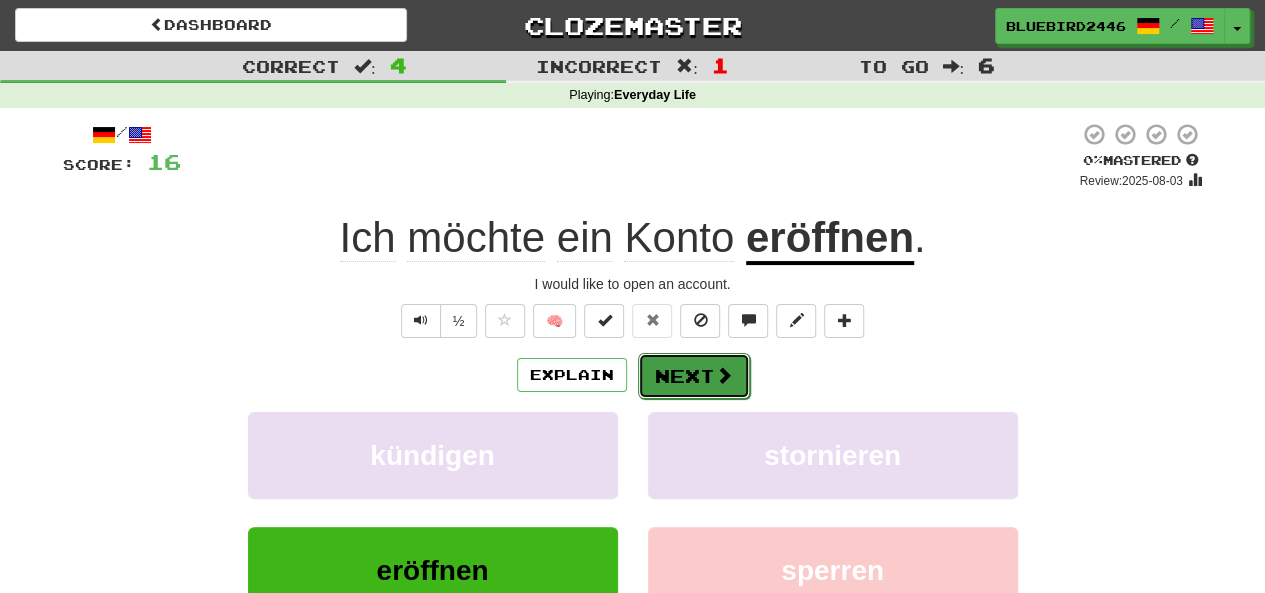 click on "Next" at bounding box center (694, 376) 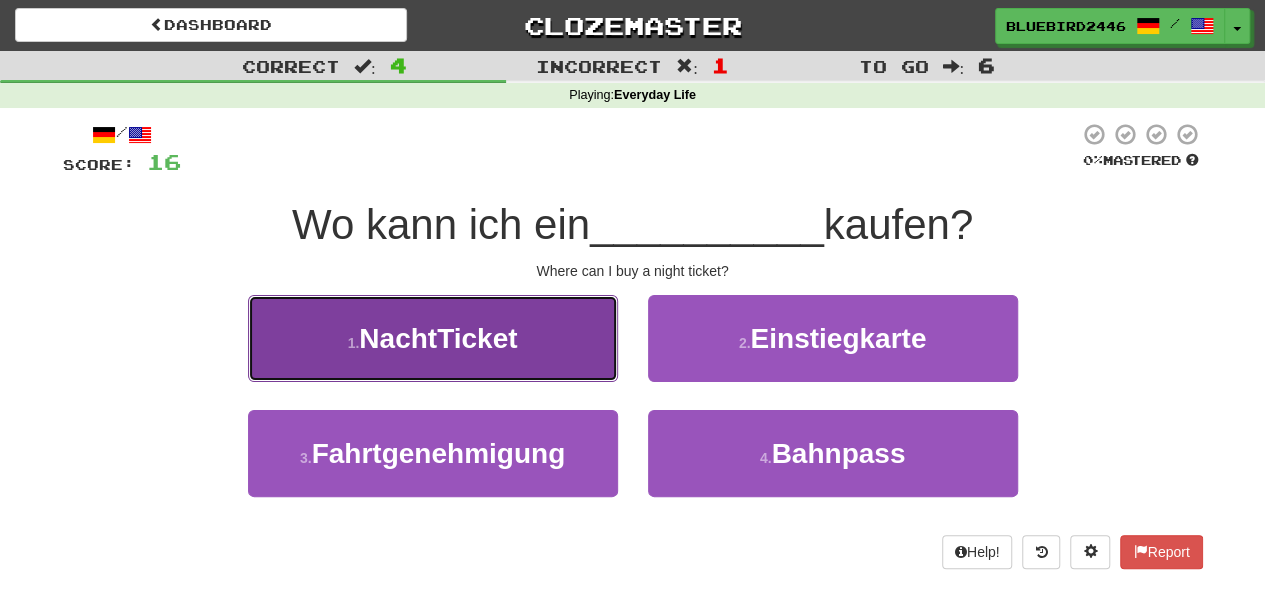 click on "NachtTicket" at bounding box center (438, 338) 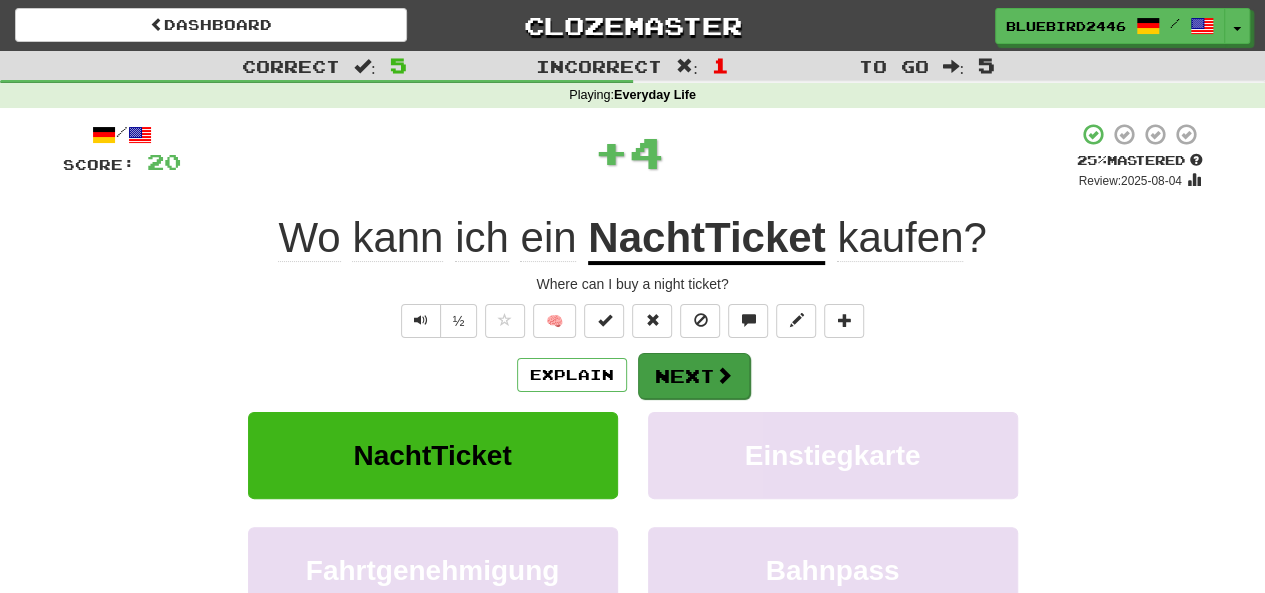 click on "Explain Next NachtTicket Einstiegkarte Fahrtgenehmigung Bahnpass Learn more: NachtTicket Einstiegkarte Fahrtgenehmigung Bahnpass" at bounding box center (633, 512) 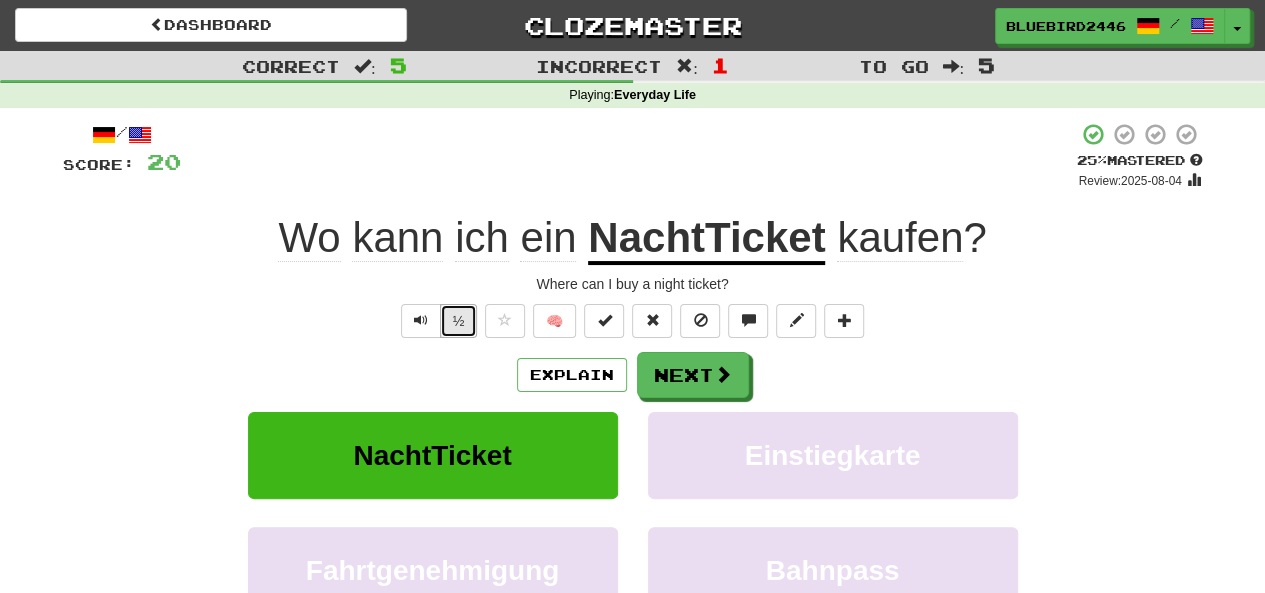 click on "½" at bounding box center [459, 321] 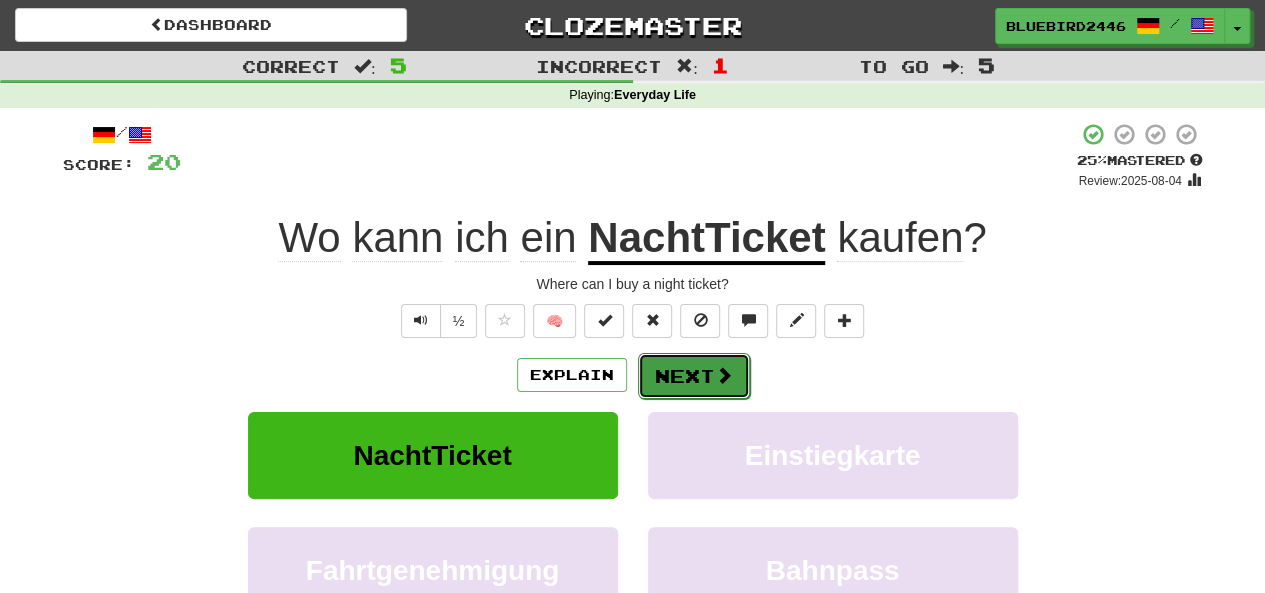 click on "Next" at bounding box center (694, 376) 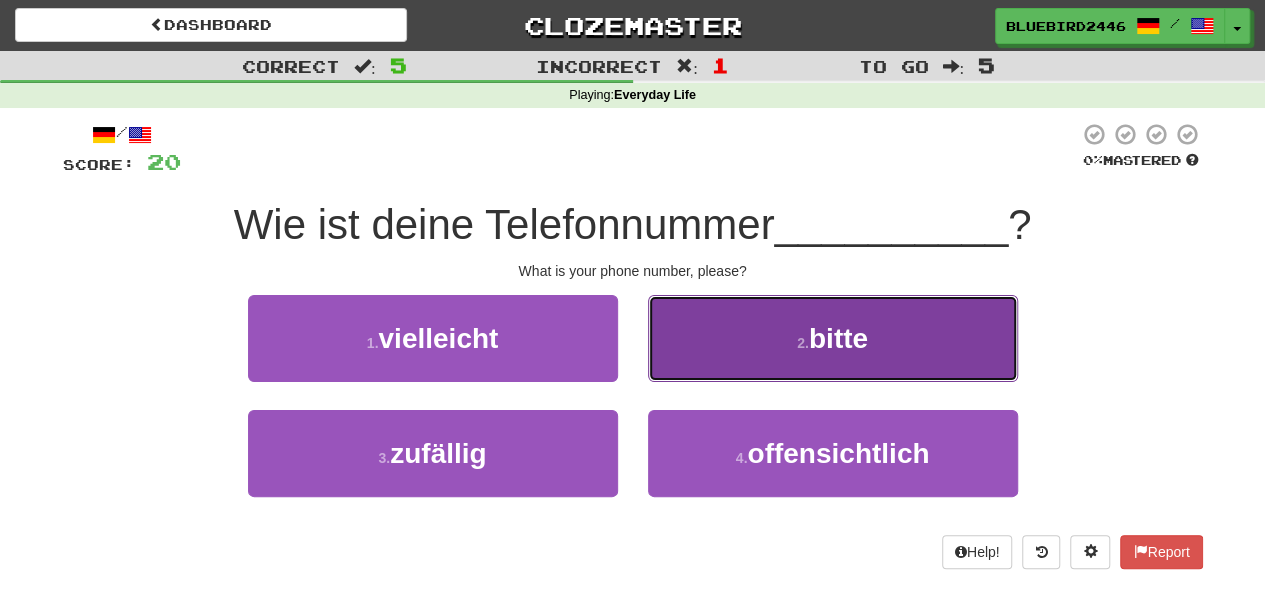click on "2 .  bitte" at bounding box center [833, 338] 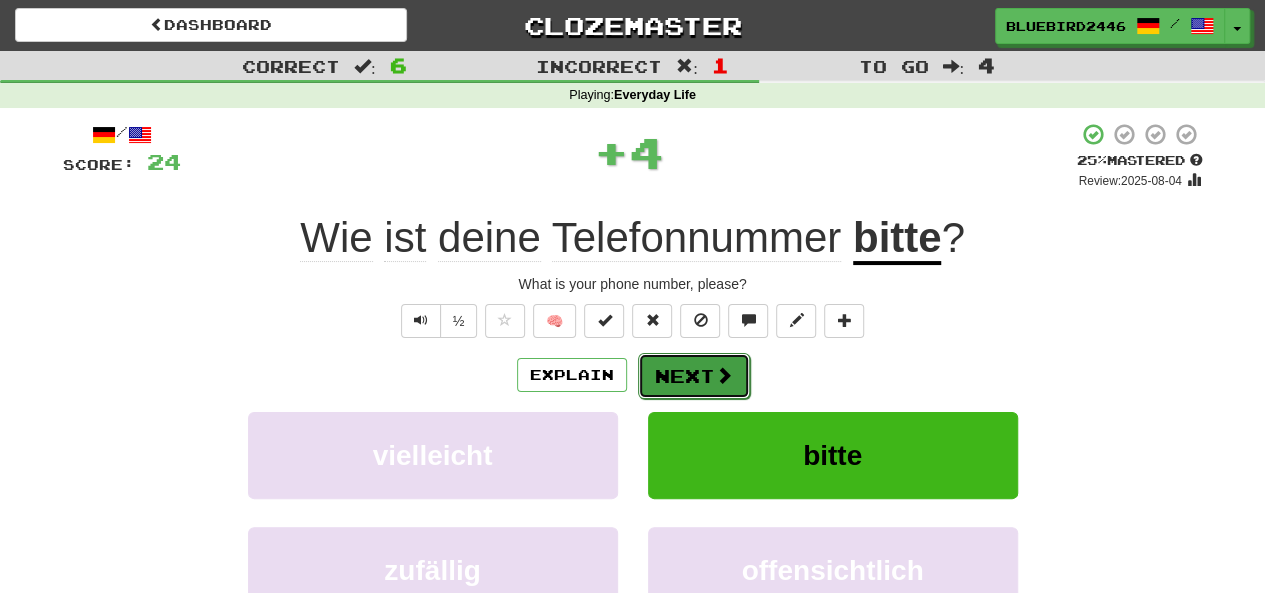click on "Next" at bounding box center (694, 376) 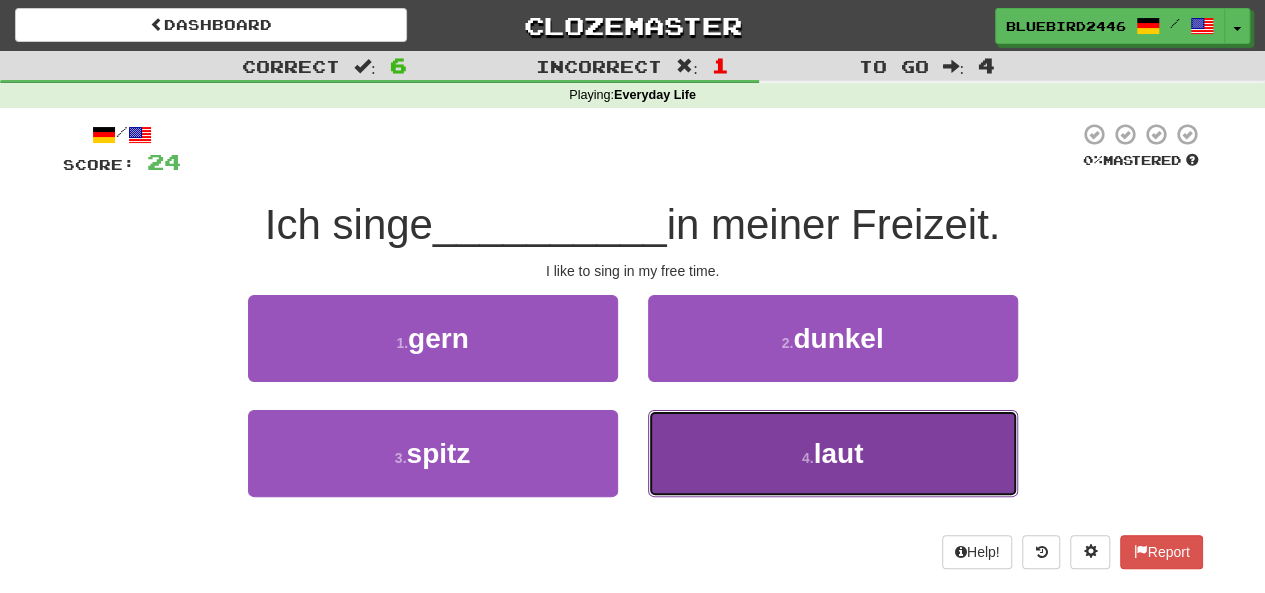click on "4 .  laut" at bounding box center [833, 453] 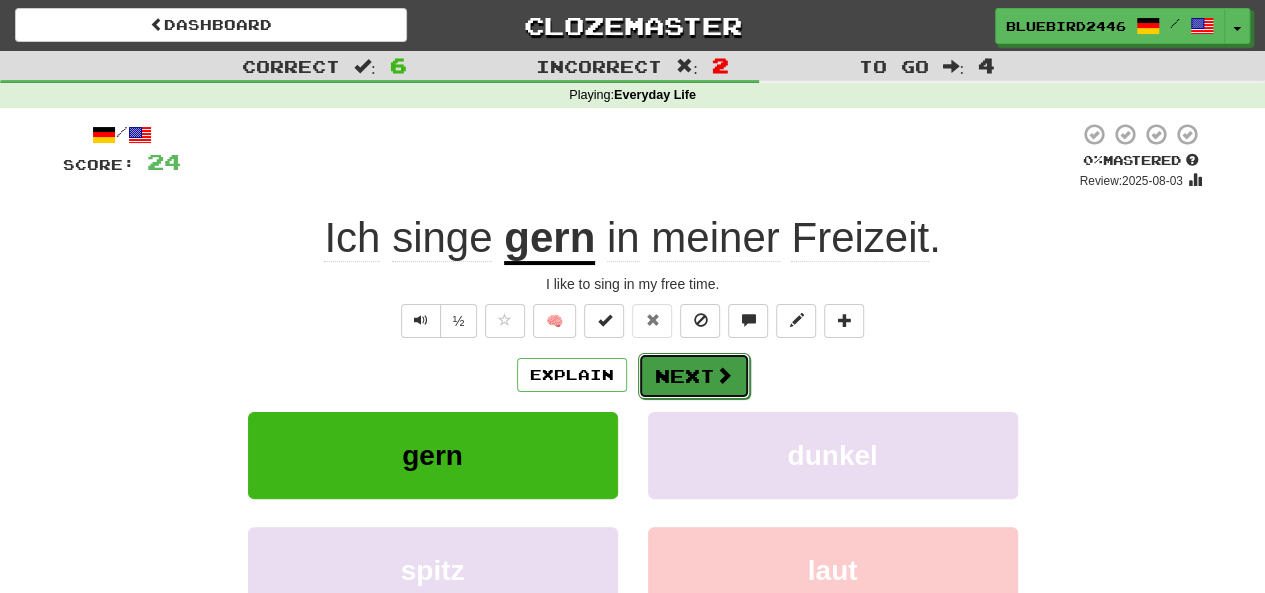 click on "Next" at bounding box center [694, 376] 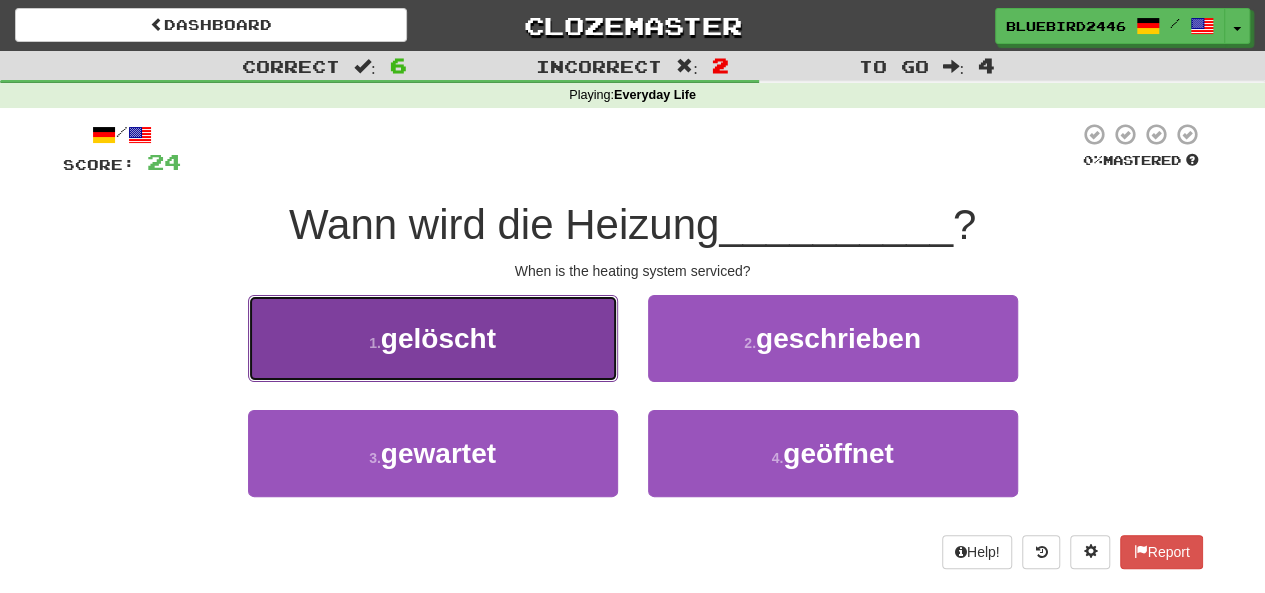 click on "1 .  gelöscht" at bounding box center [433, 338] 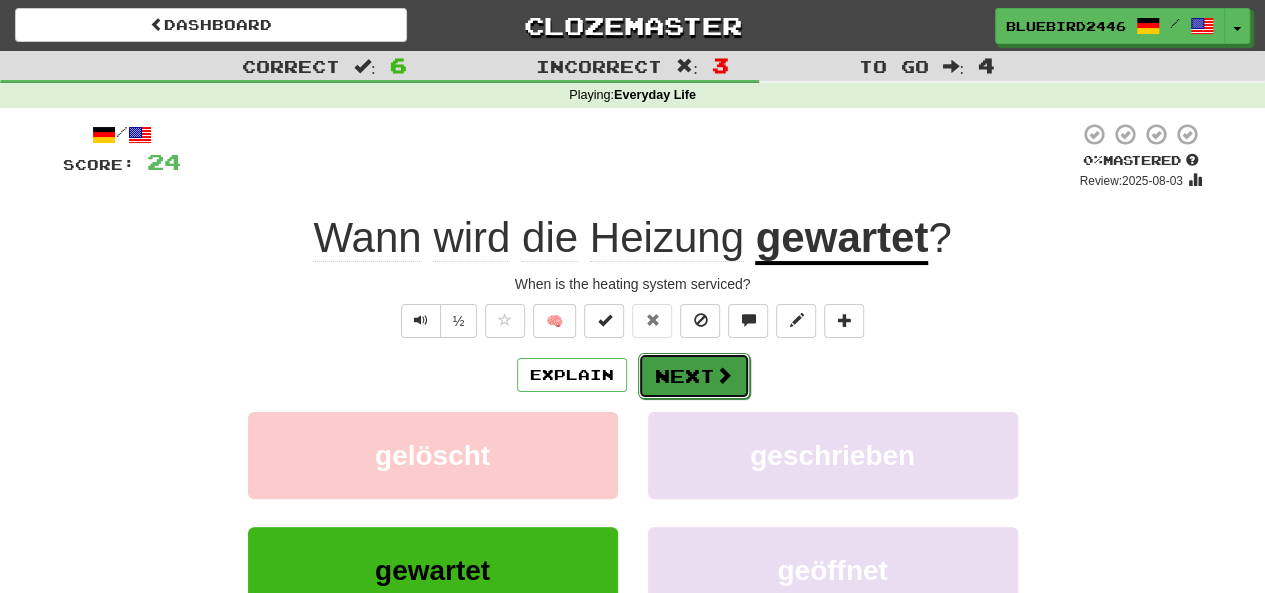 click on "Next" at bounding box center (694, 376) 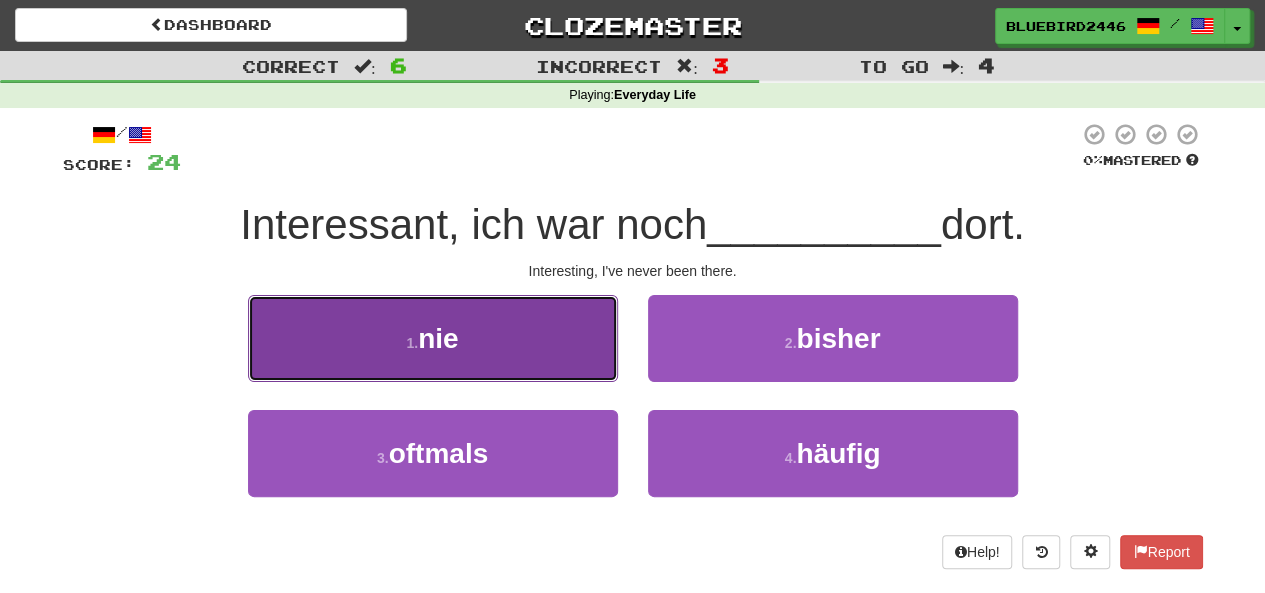click on "1 .  nie" at bounding box center (433, 338) 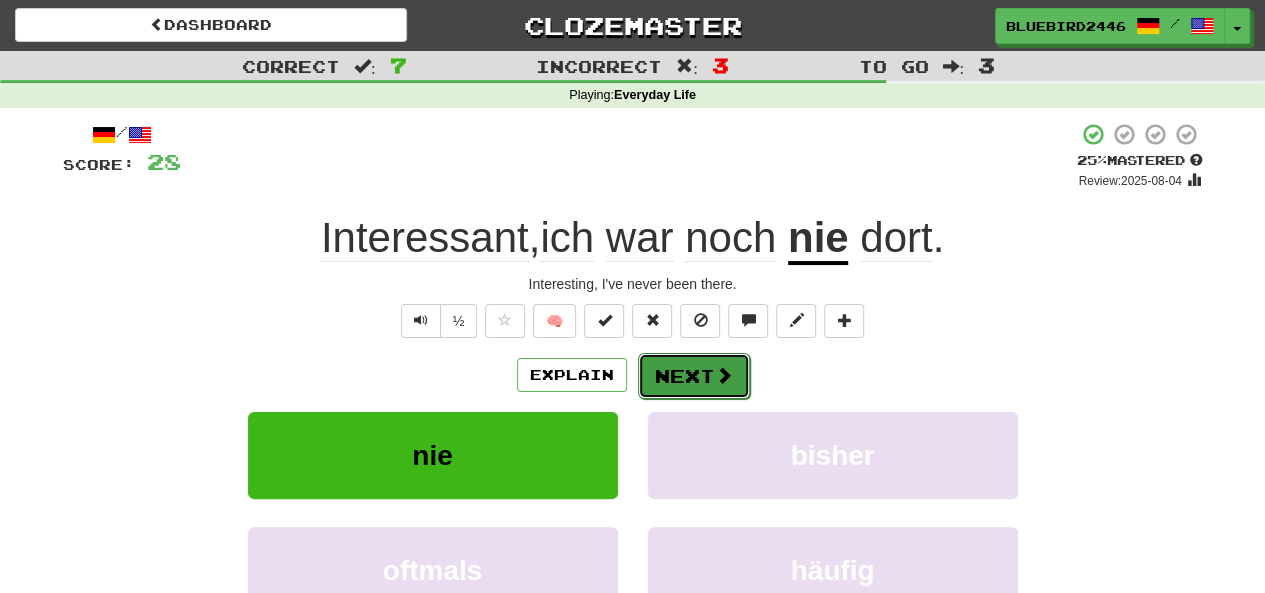 click on "Next" at bounding box center [694, 376] 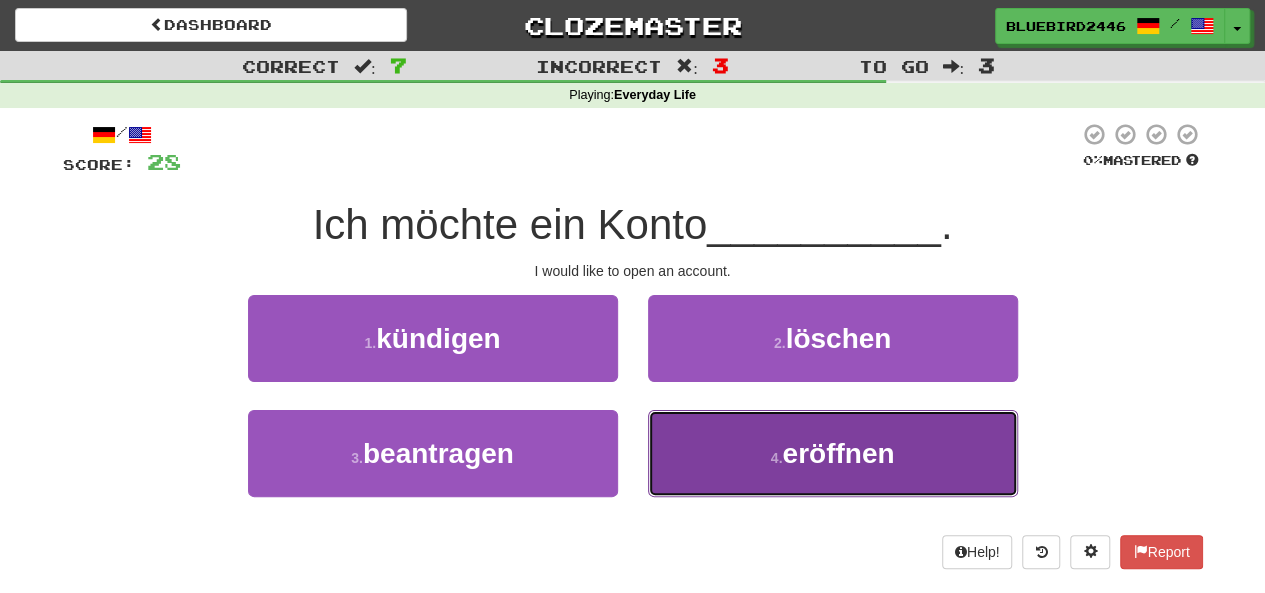 click on "4 ." at bounding box center (777, 458) 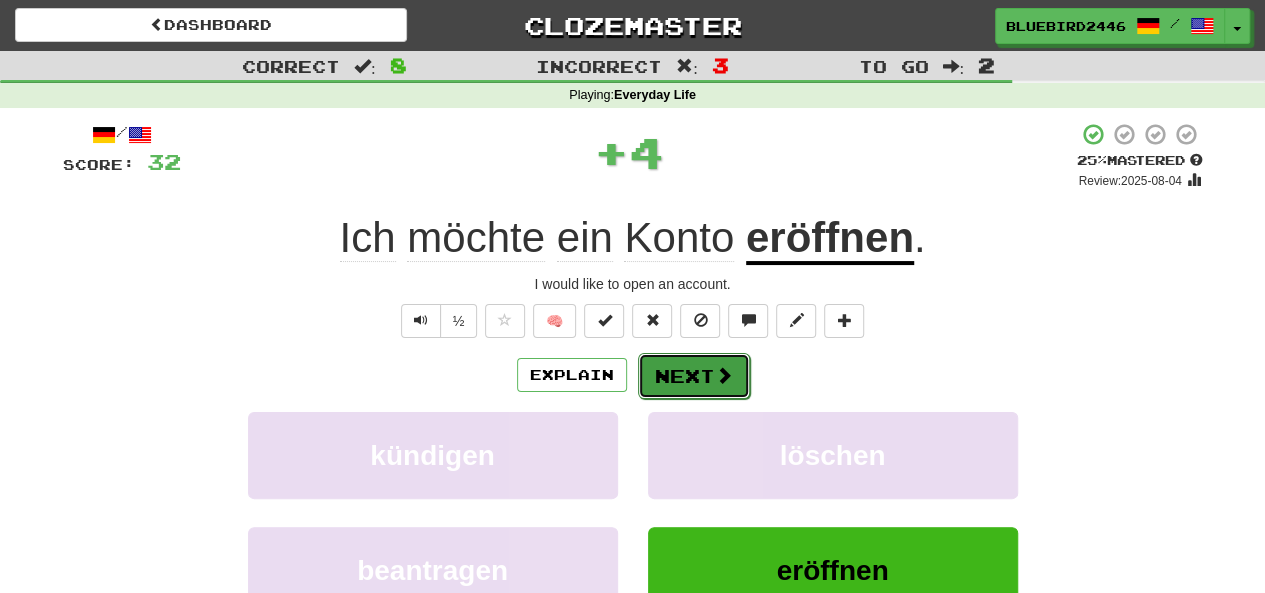 click on "Next" at bounding box center [694, 376] 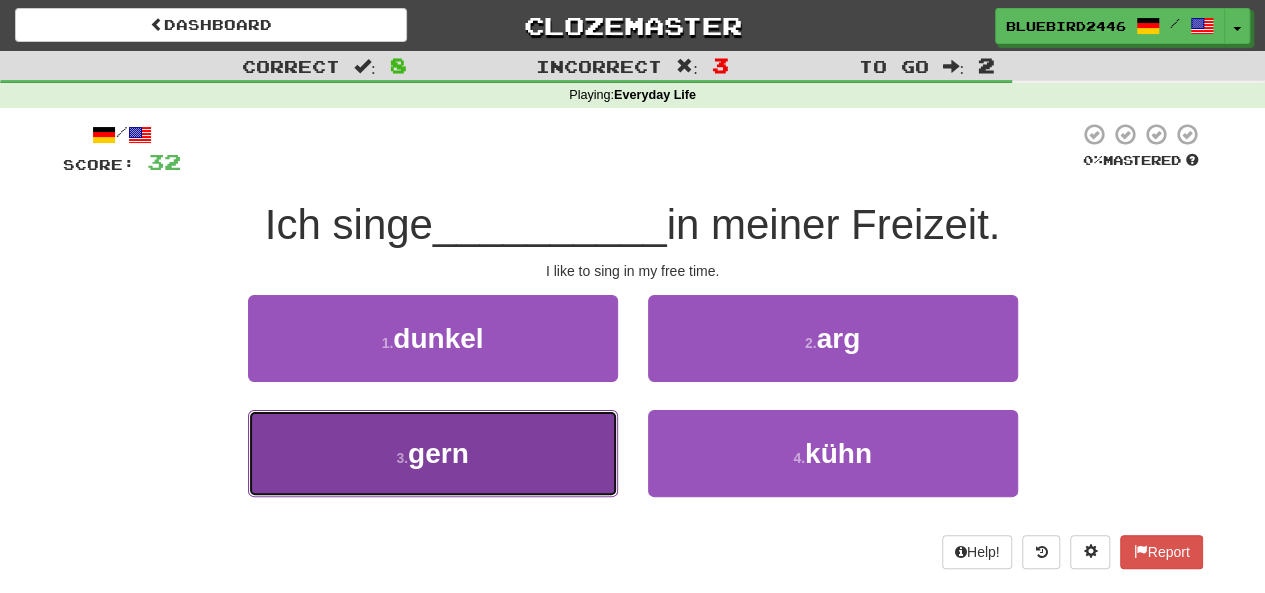 click on "3 .  gern" at bounding box center [433, 453] 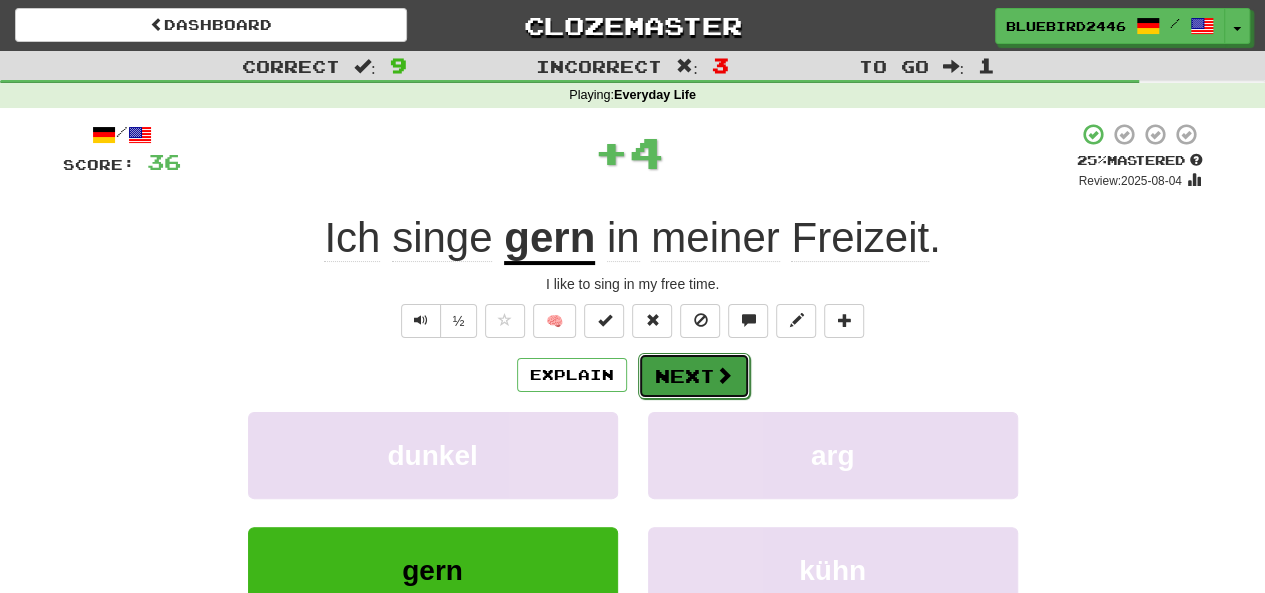 click on "Next" at bounding box center [694, 376] 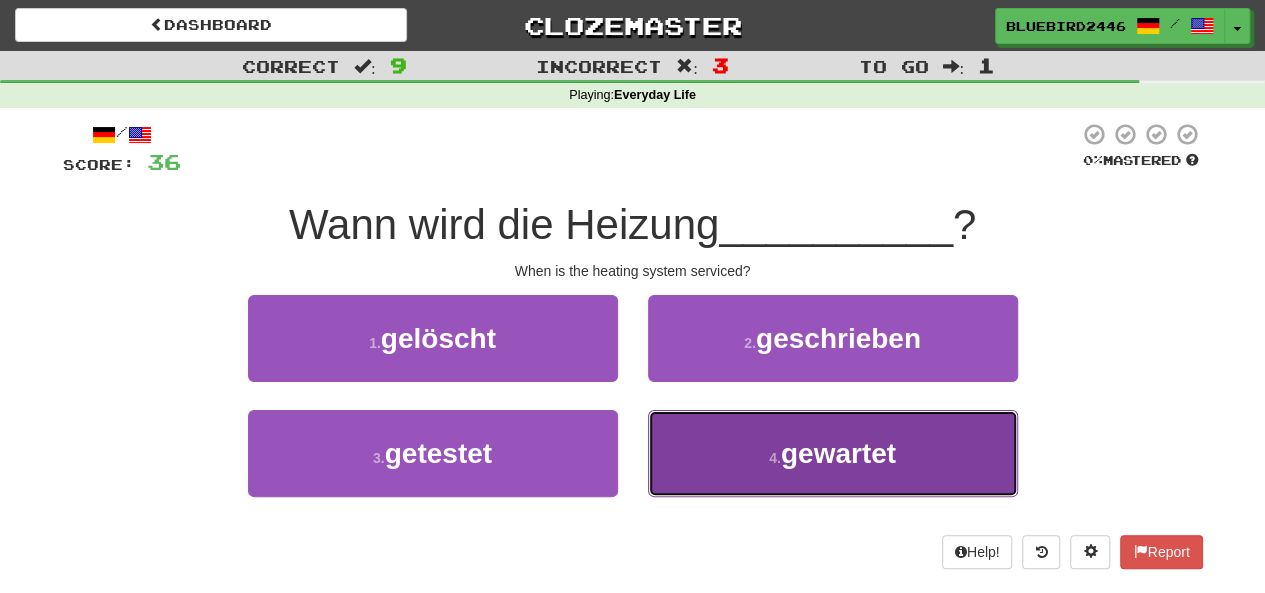 click on "gewartet" at bounding box center (838, 453) 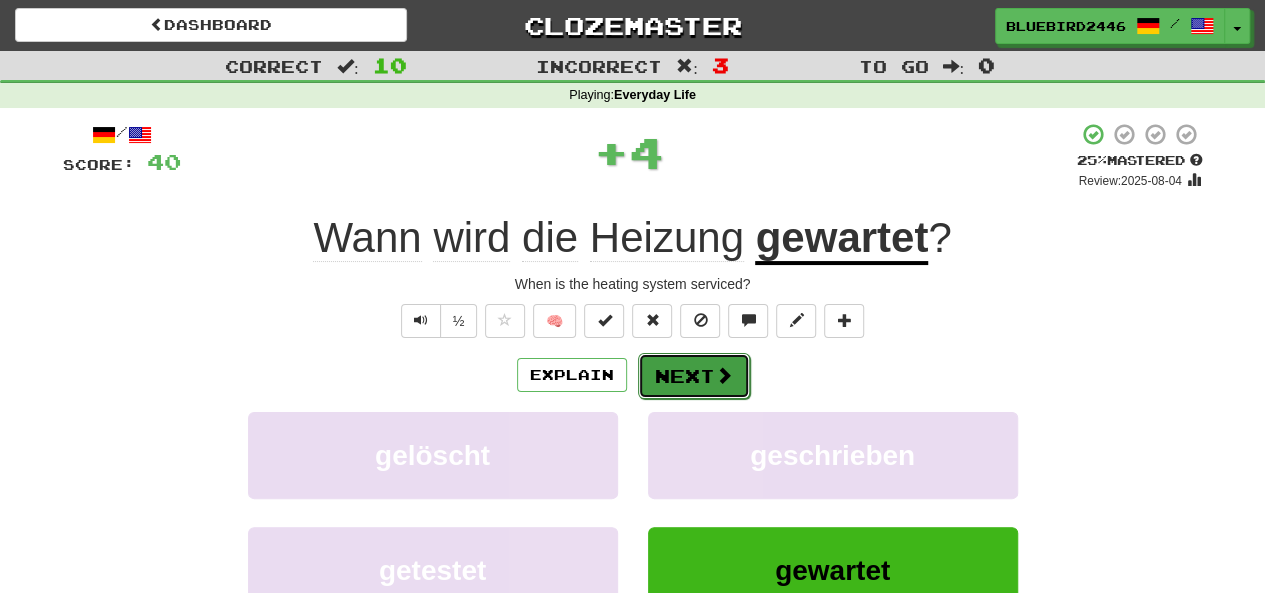 click on "Next" at bounding box center (694, 376) 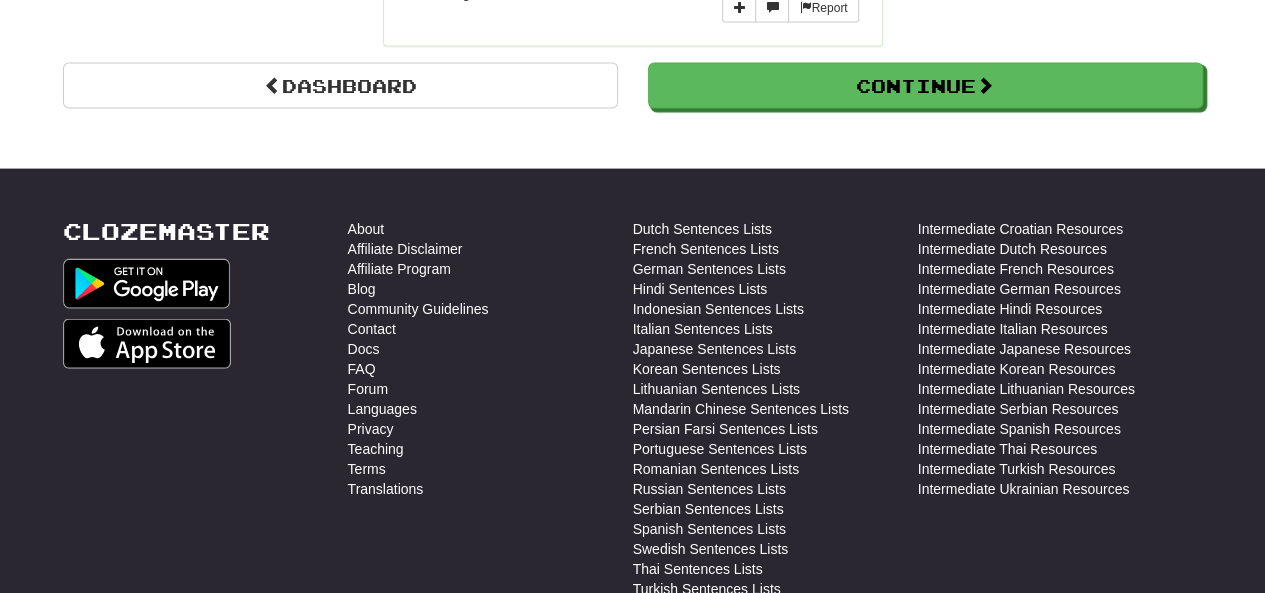 scroll, scrollTop: 2086, scrollLeft: 0, axis: vertical 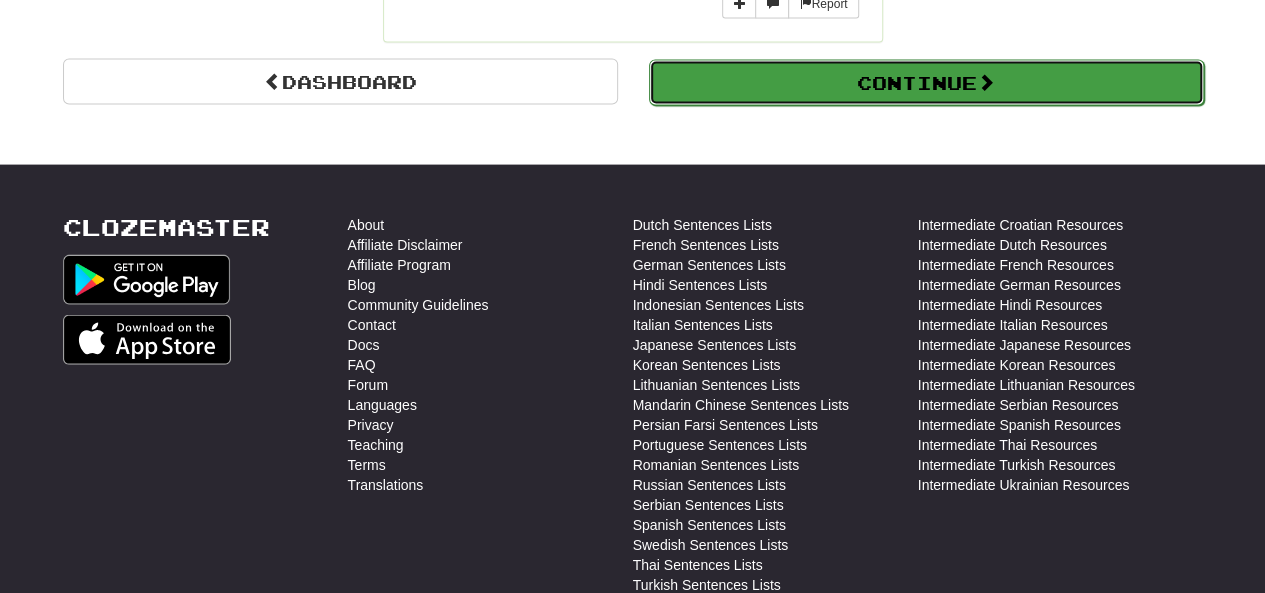 click on "Continue" at bounding box center [926, 83] 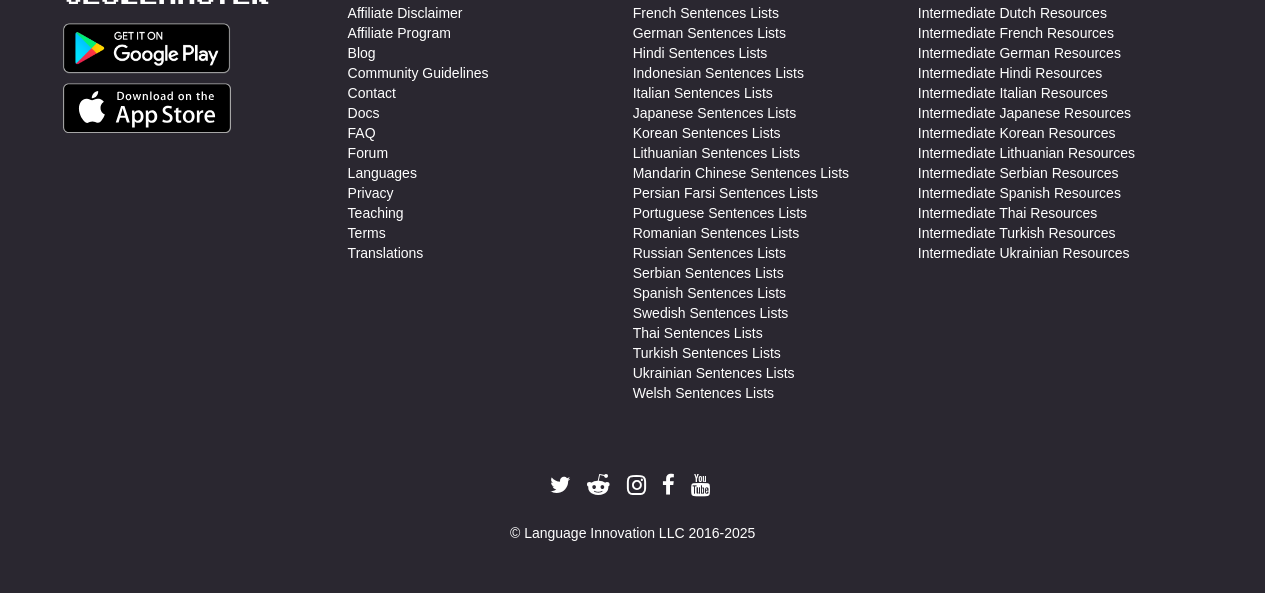 scroll, scrollTop: 0, scrollLeft: 0, axis: both 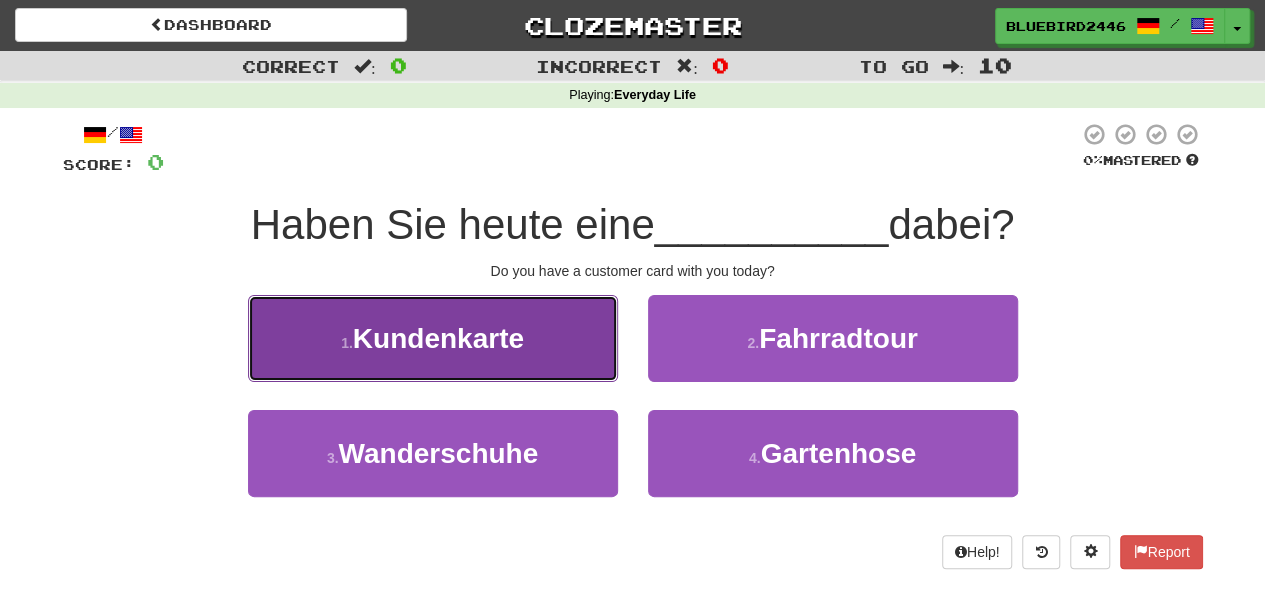 click on "1 .  Kundenkarte" at bounding box center (433, 338) 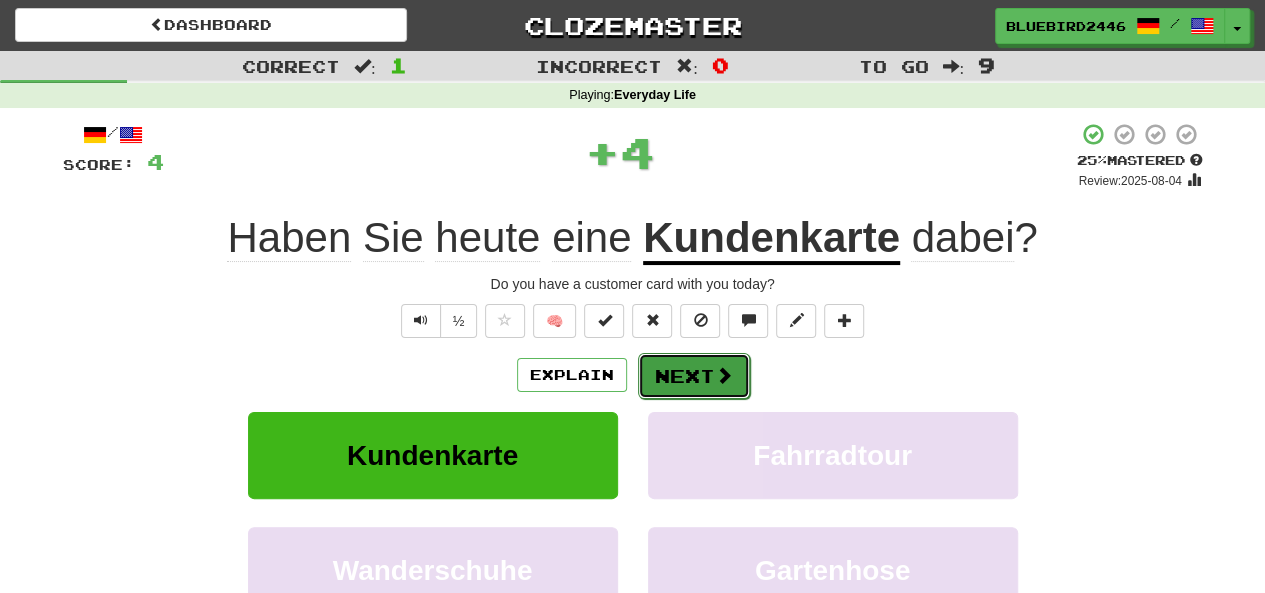 click on "Next" at bounding box center [694, 376] 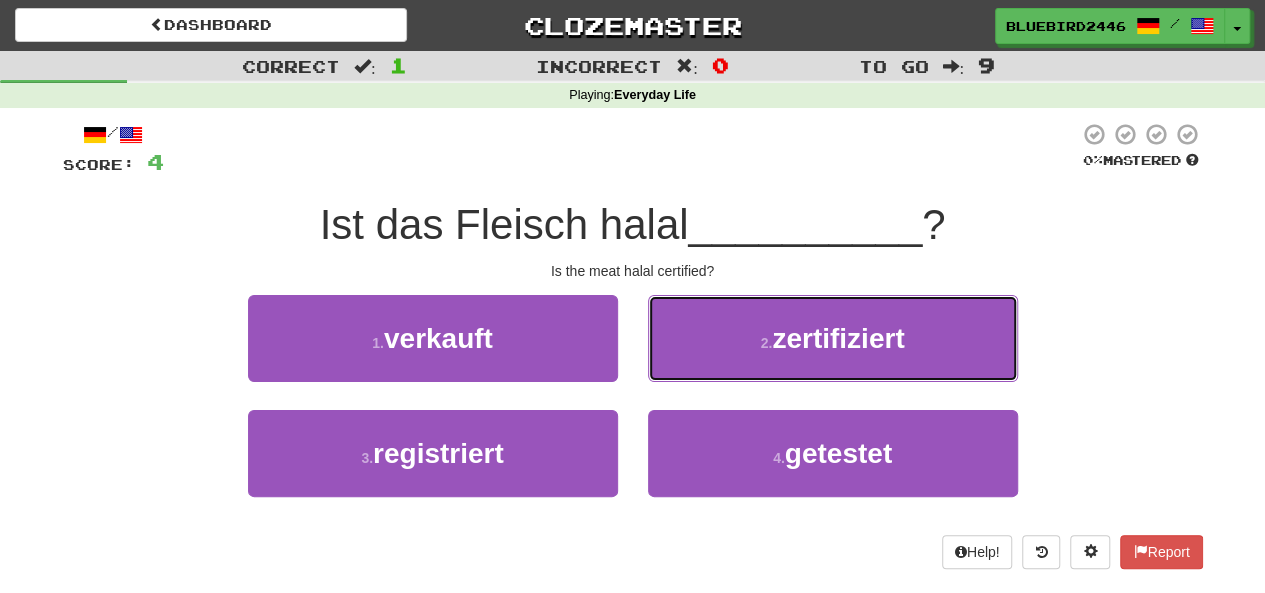 click on "2 .  zertifiziert" at bounding box center [833, 338] 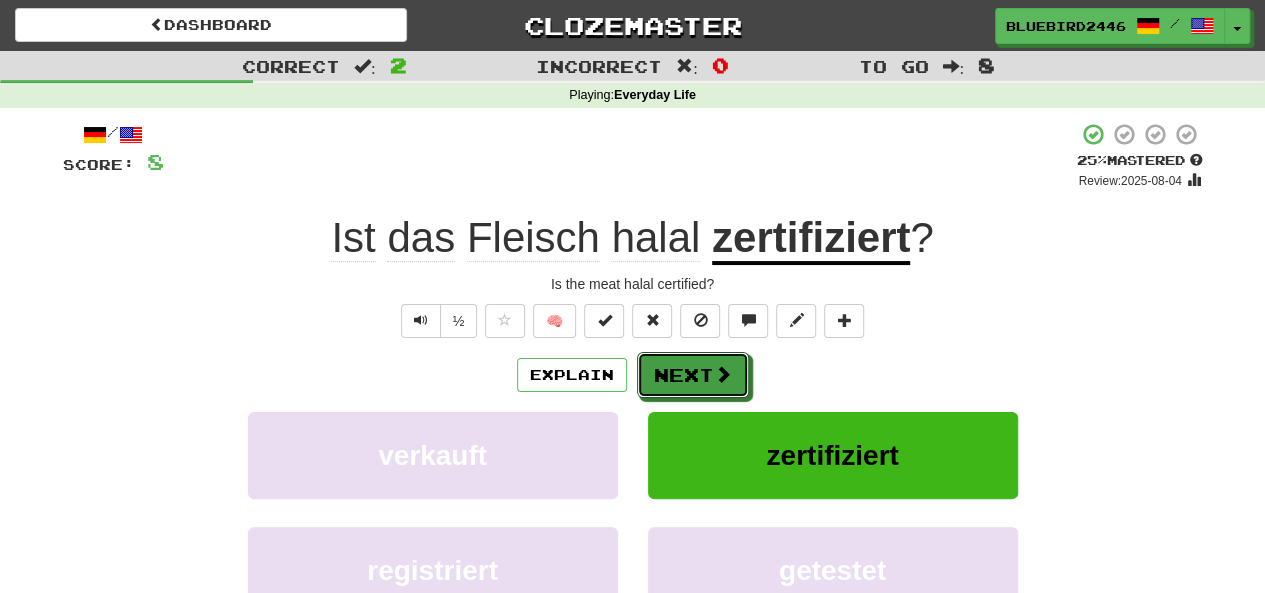 click on "Next" at bounding box center (693, 375) 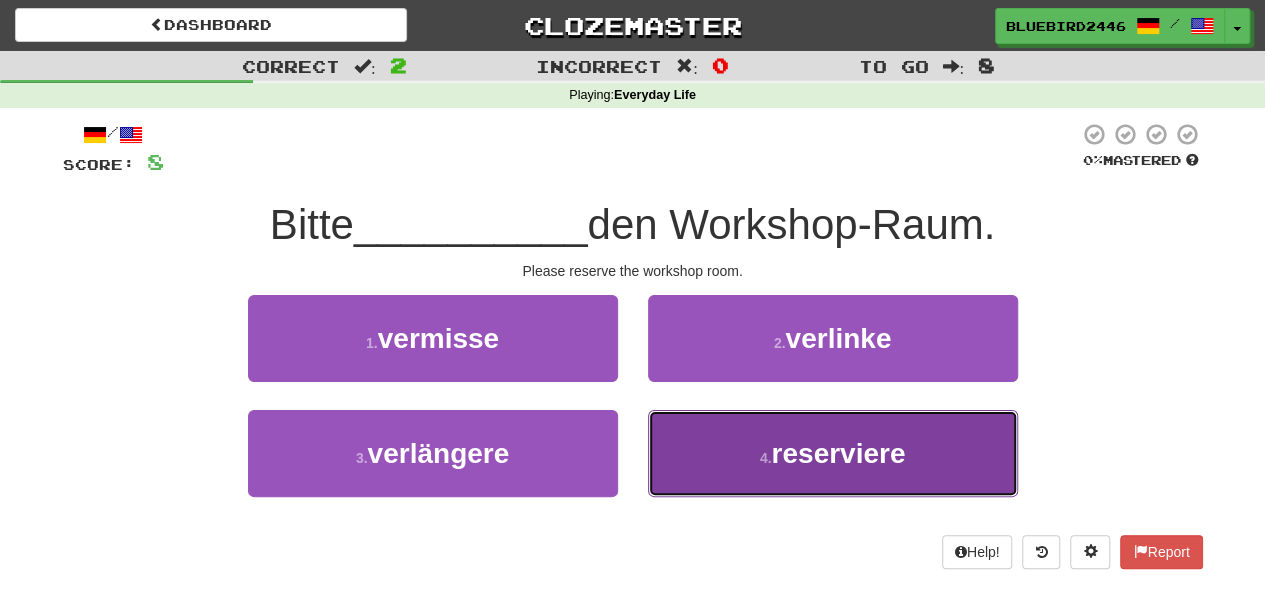 click on "reserviere" at bounding box center [838, 453] 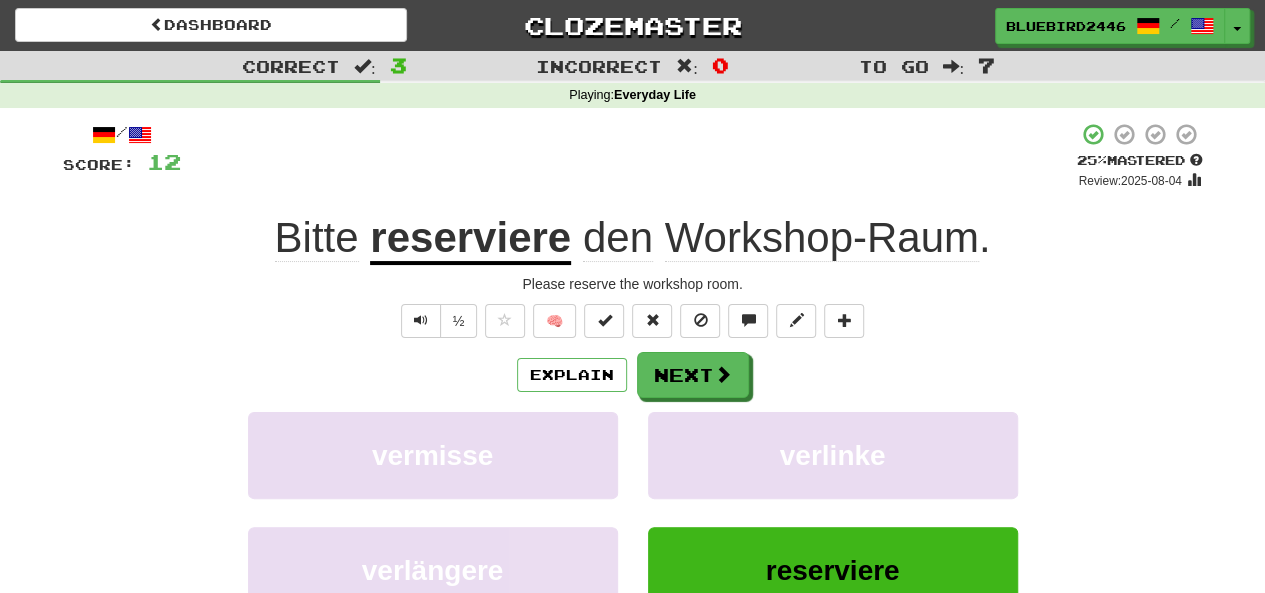 click on "/  Score:   12 + 4 25 %  Mastered Review:  2025-08-04 Bitte   reserviere   den   Workshop-Raum . Please reserve the workshop room. ½ 🧠 Explain Next vermisse verlinke verlängere reserviere Learn more: vermisse verlinke verlängere reserviere  Help!  Report" at bounding box center [633, 419] 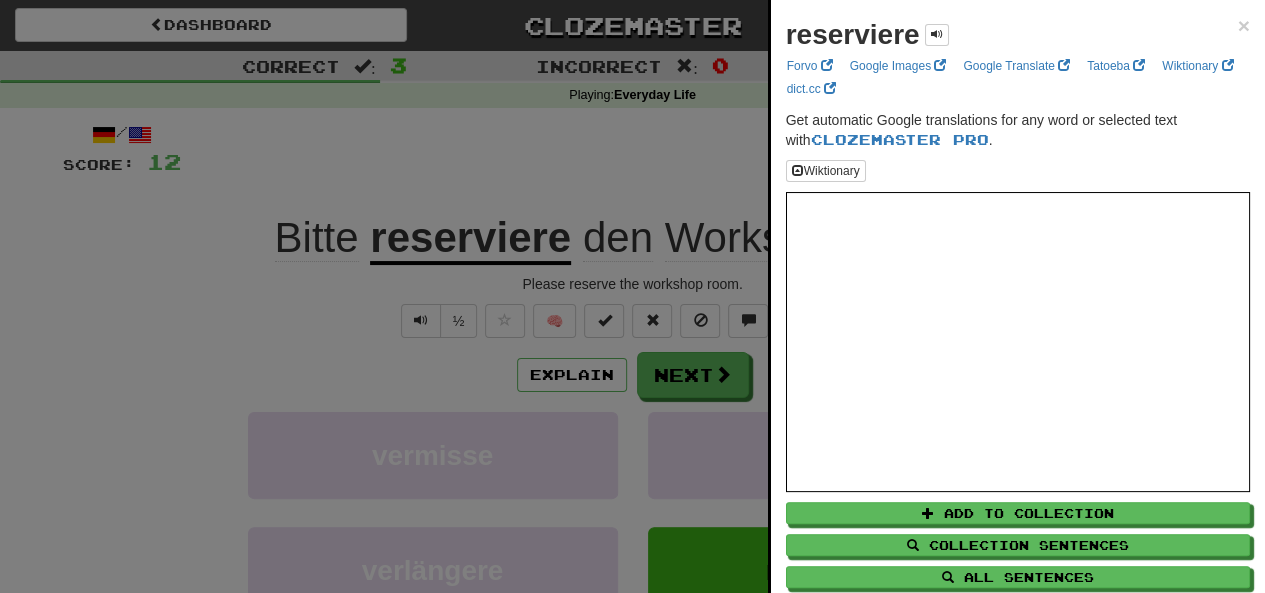 click at bounding box center [632, 296] 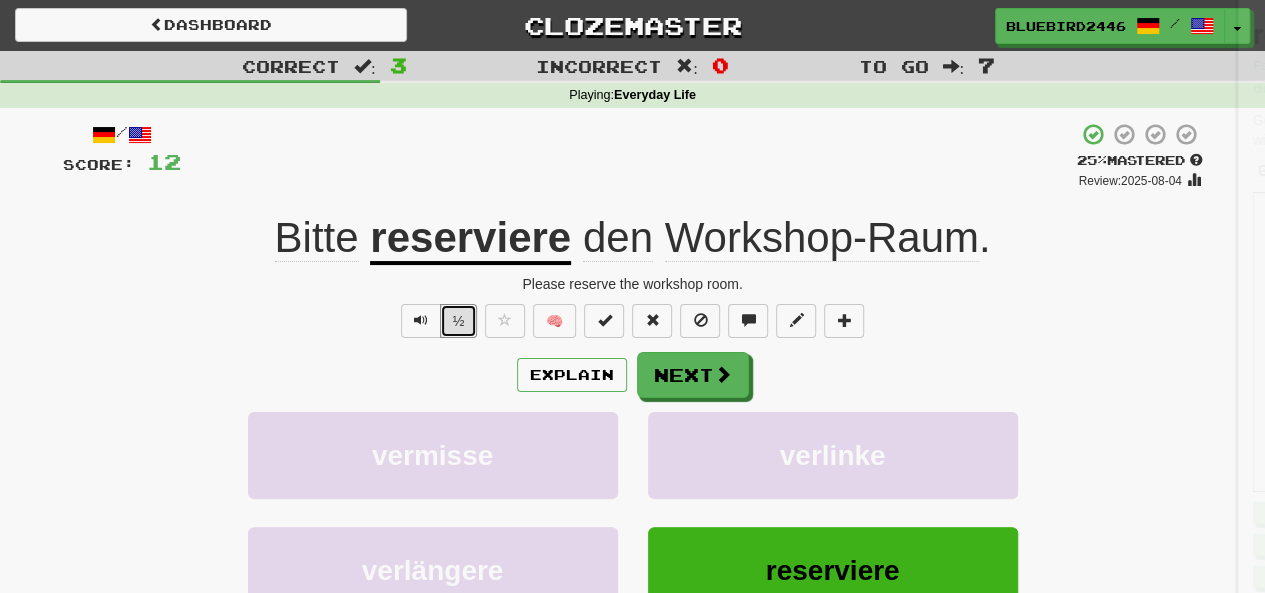 click on "½" at bounding box center (459, 321) 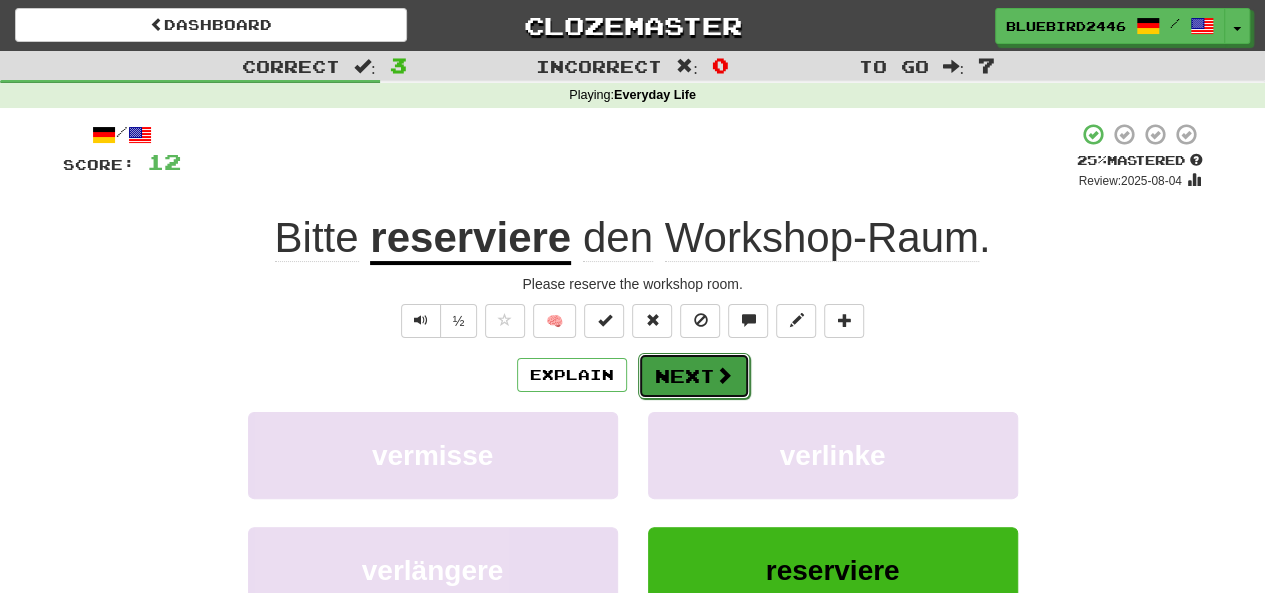 click on "Next" at bounding box center [694, 376] 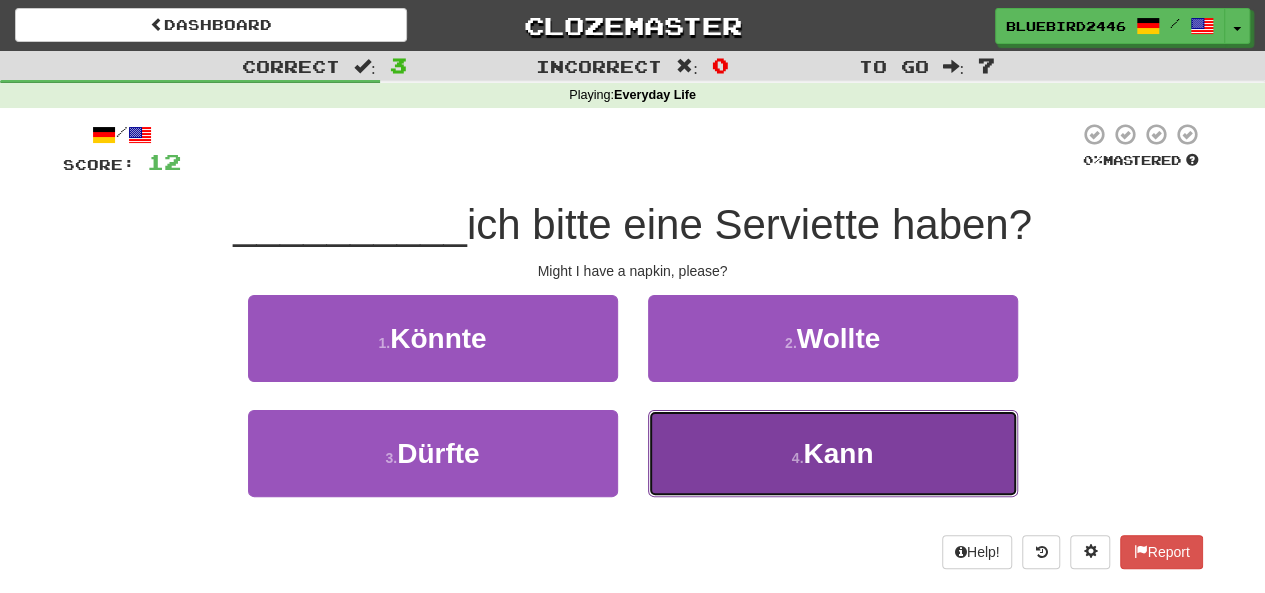 click on "4 .  Kann" at bounding box center [833, 453] 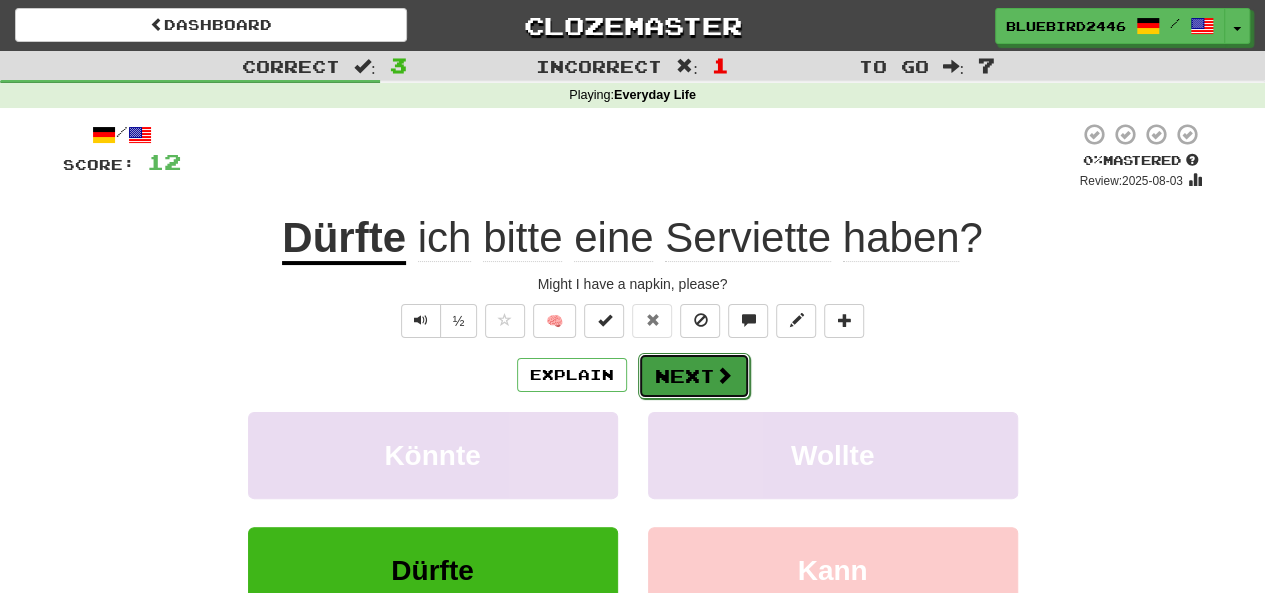 click at bounding box center (724, 375) 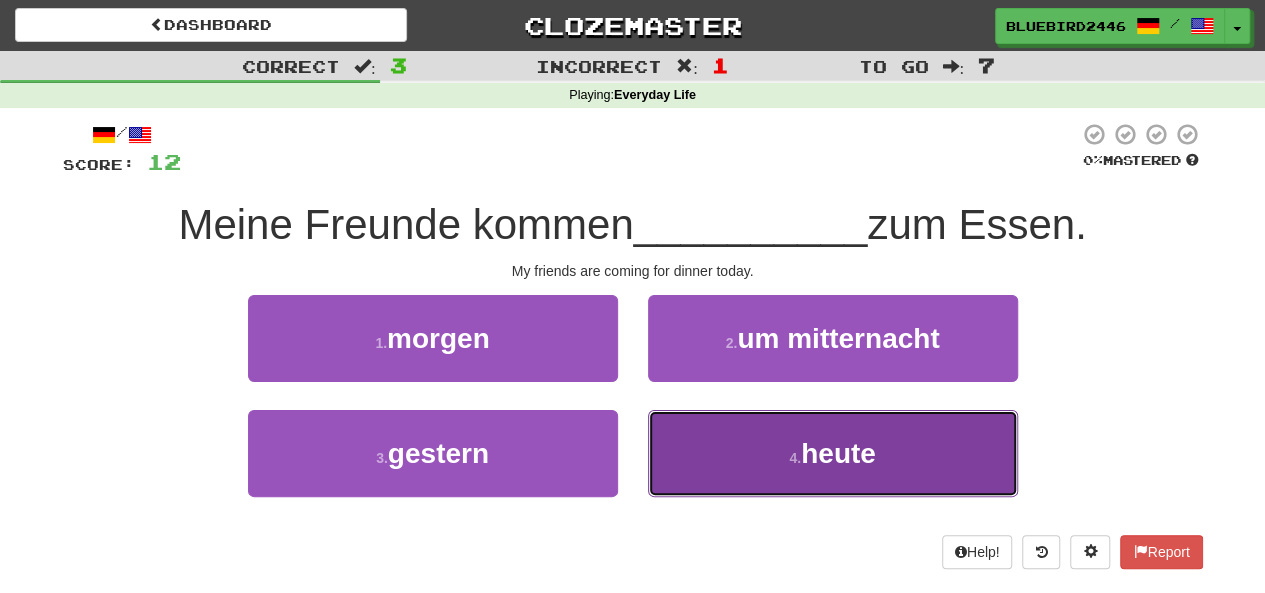 click on "heute" at bounding box center [838, 453] 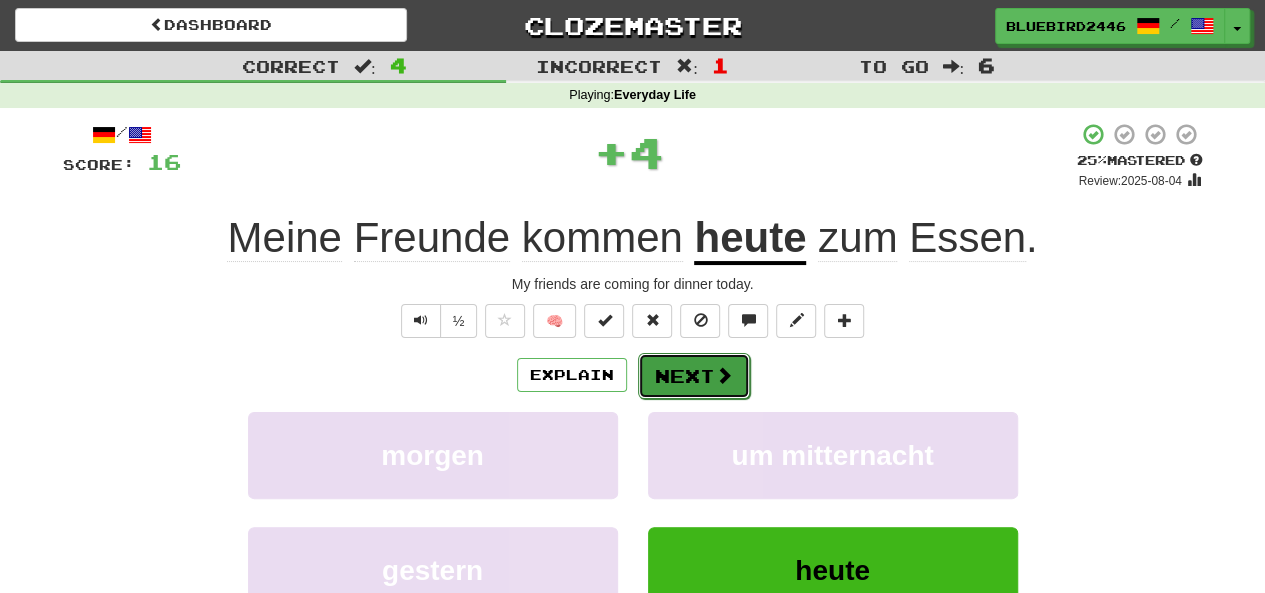 click on "Next" at bounding box center [694, 376] 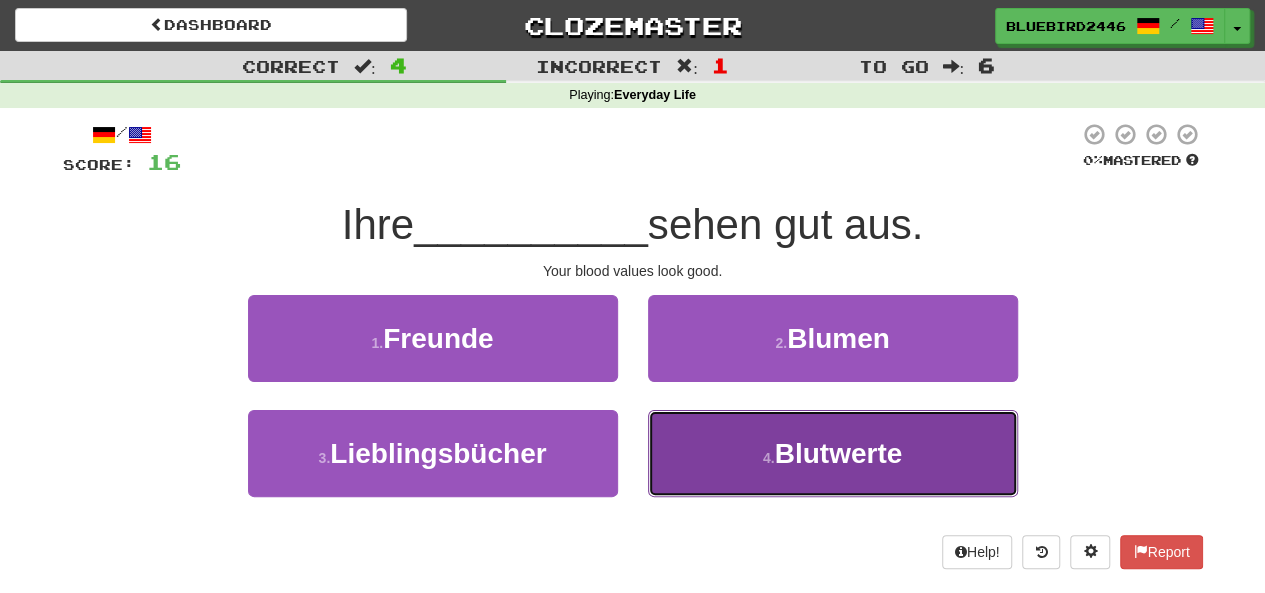 click on "Blutwerte" at bounding box center (839, 453) 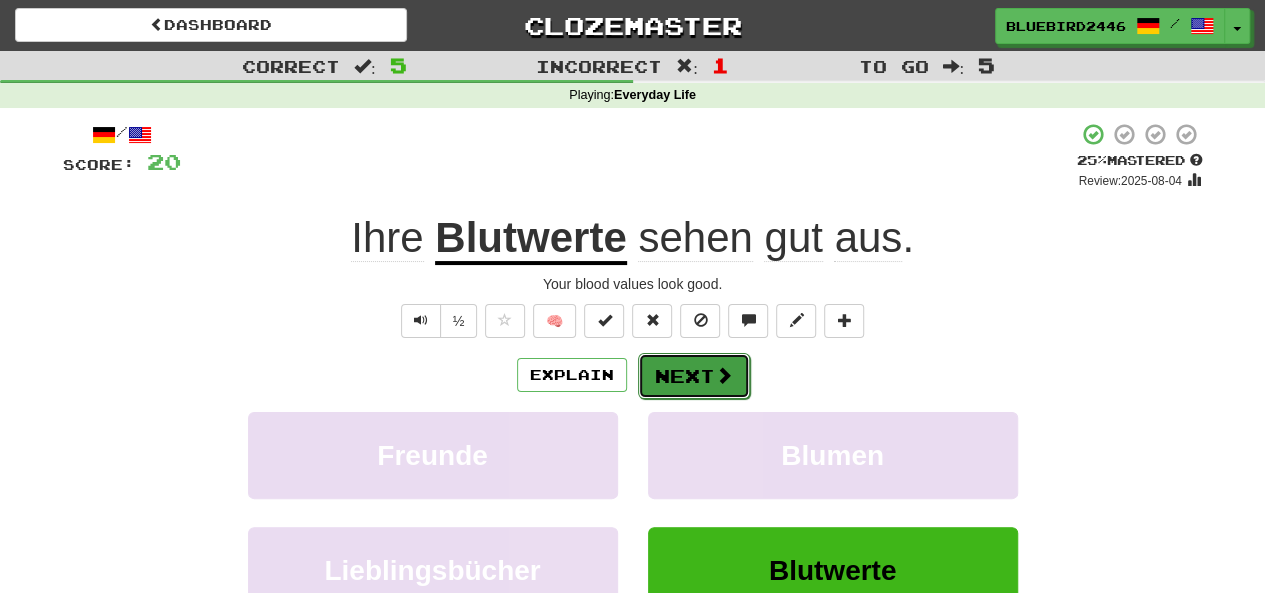 click on "Next" at bounding box center [694, 376] 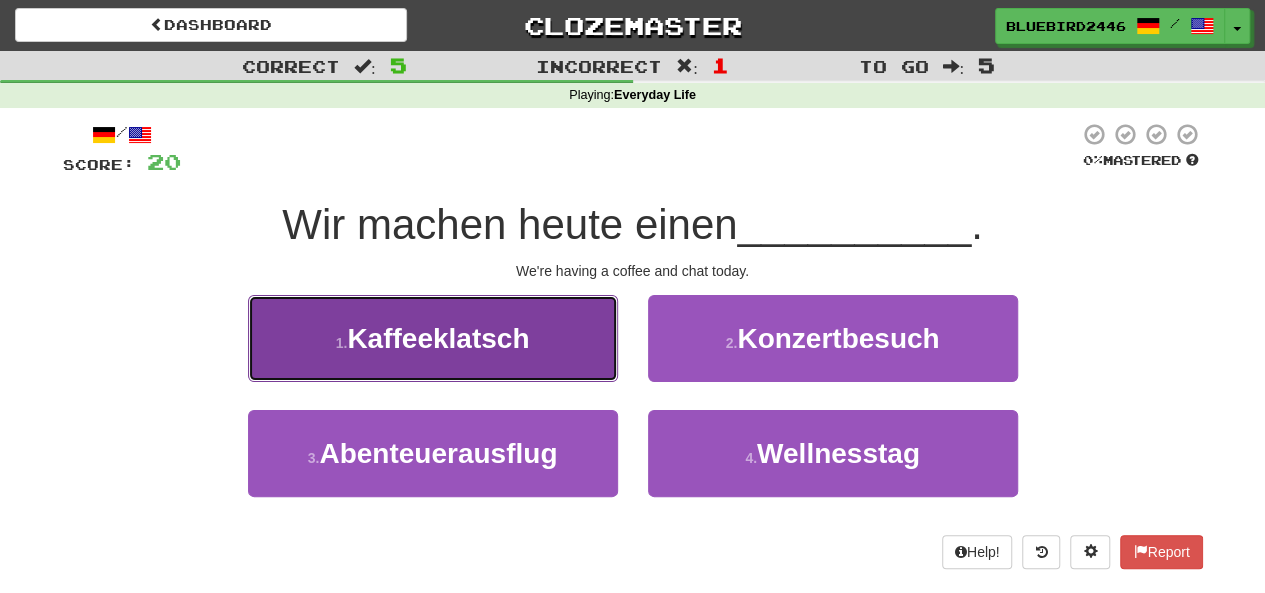 click on "Kaffeeklatsch" at bounding box center (438, 338) 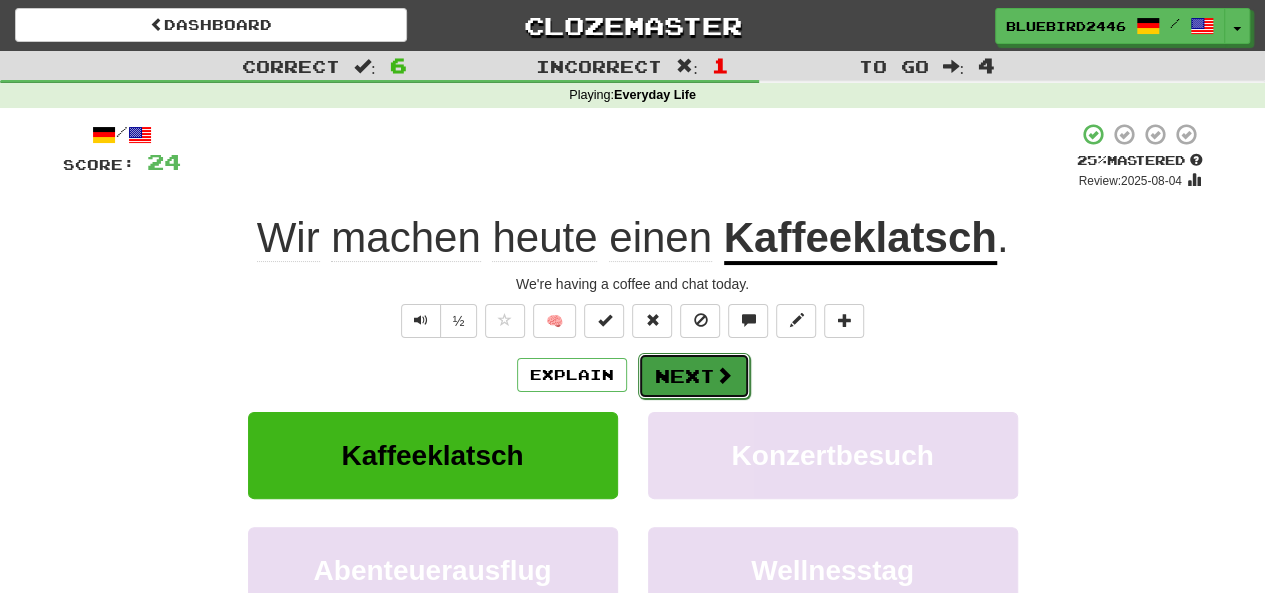 click at bounding box center (724, 375) 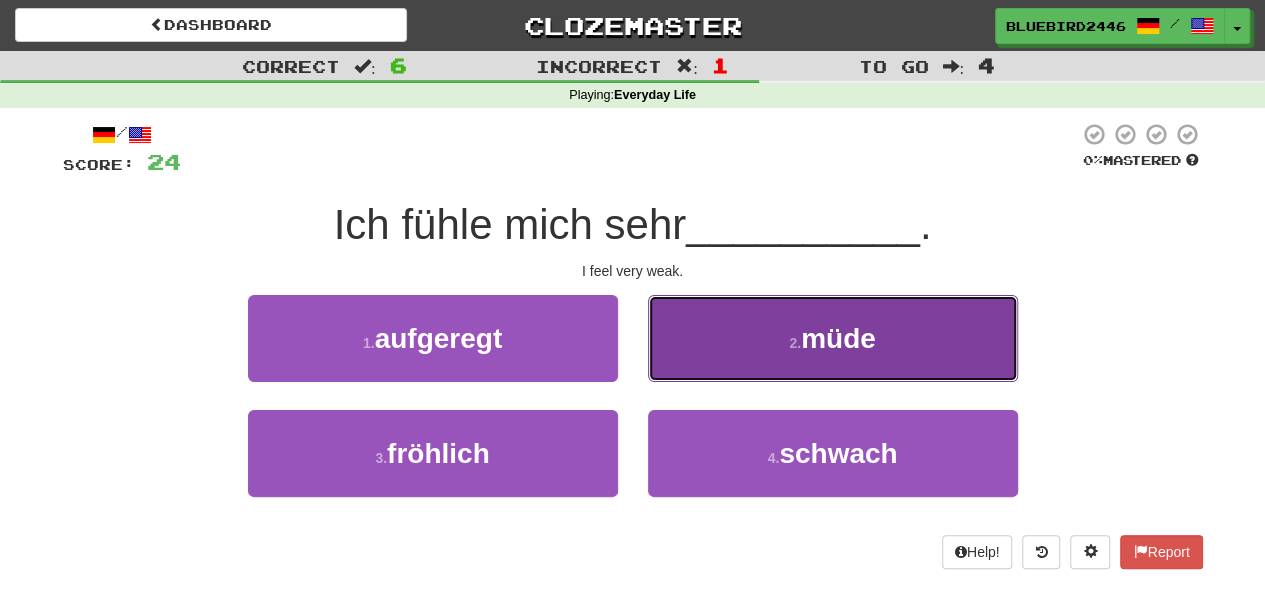 click on "2 .  müde" at bounding box center [833, 338] 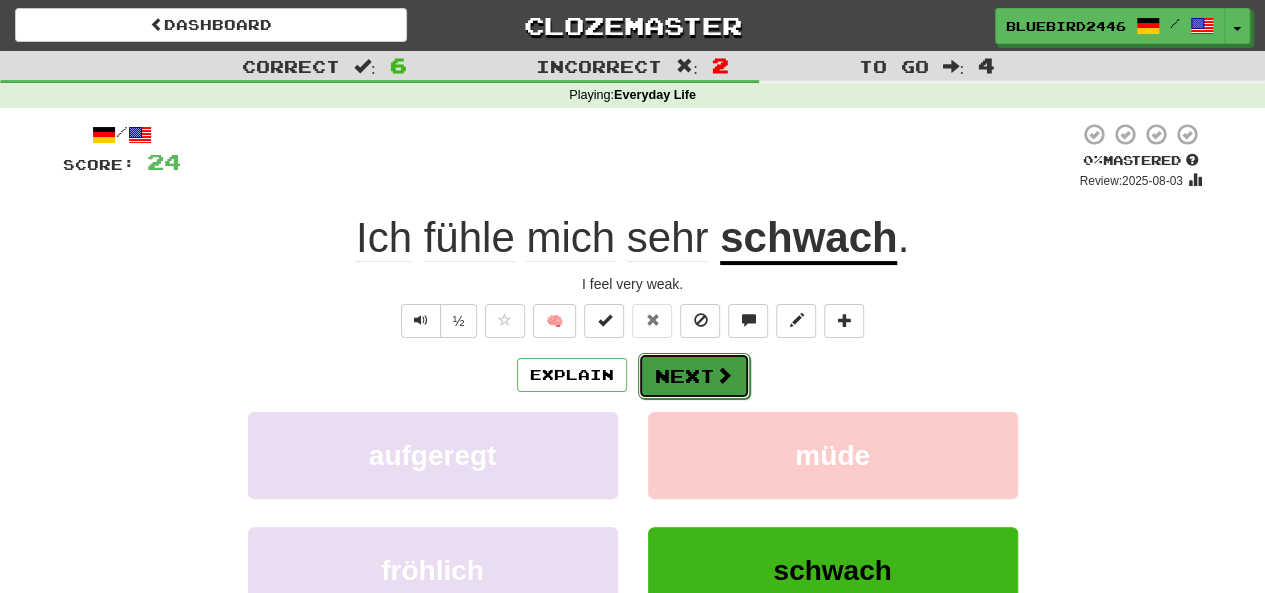 click at bounding box center [724, 375] 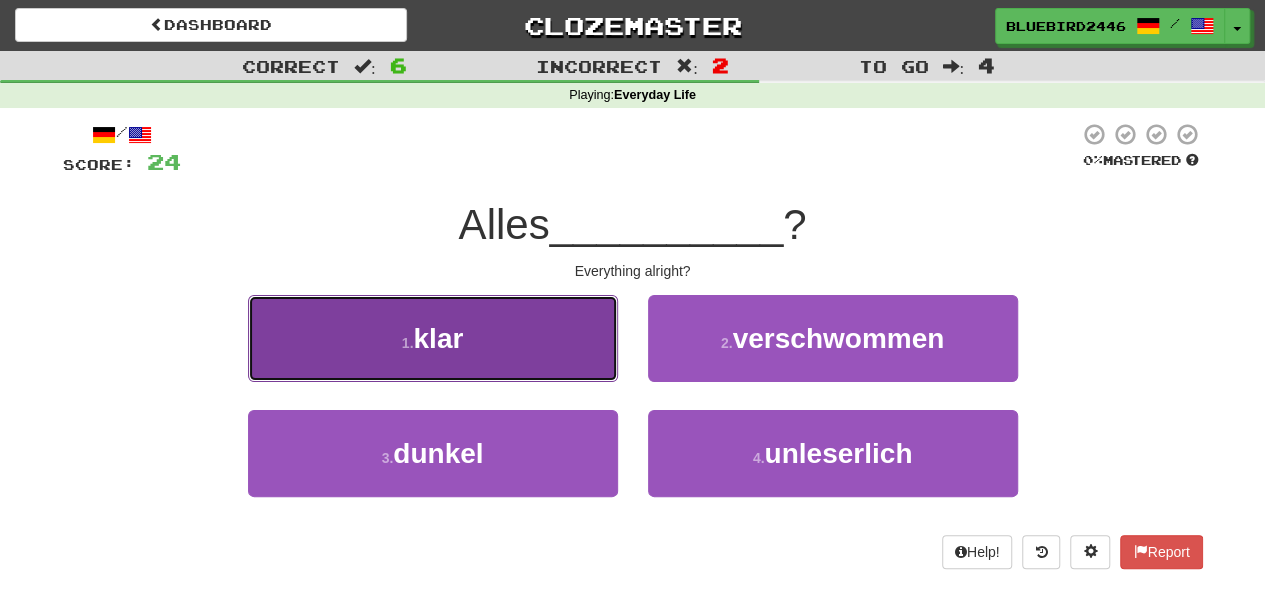 click on "1 .  klar" at bounding box center [433, 338] 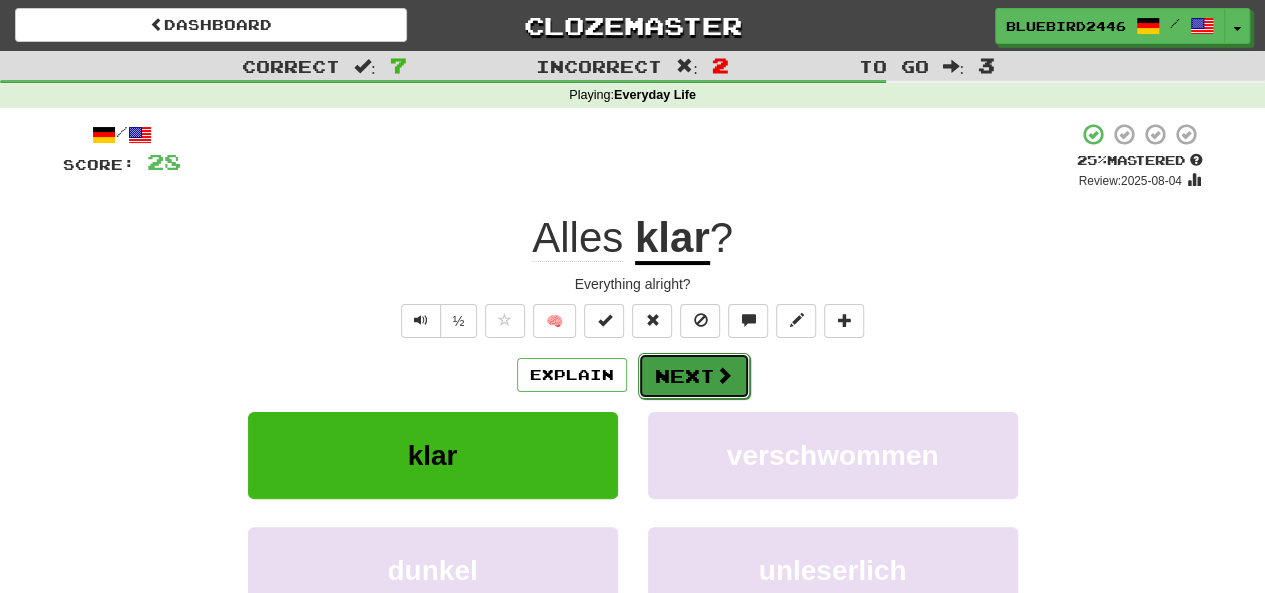 click at bounding box center [724, 375] 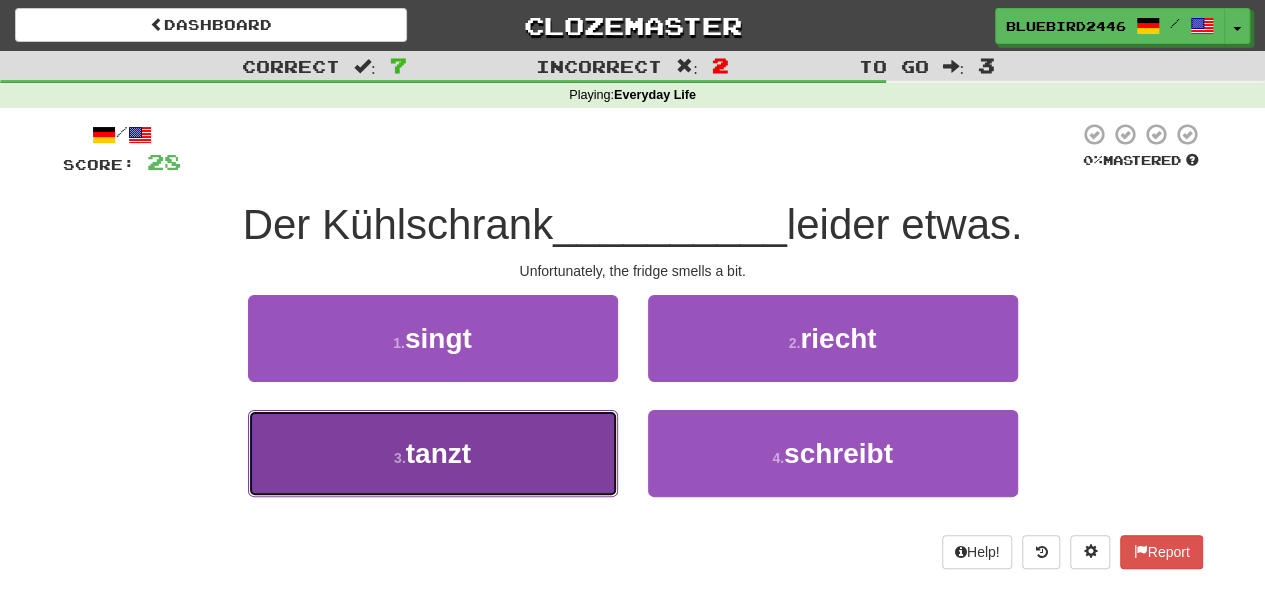 click on "3 .  tanzt" at bounding box center [433, 453] 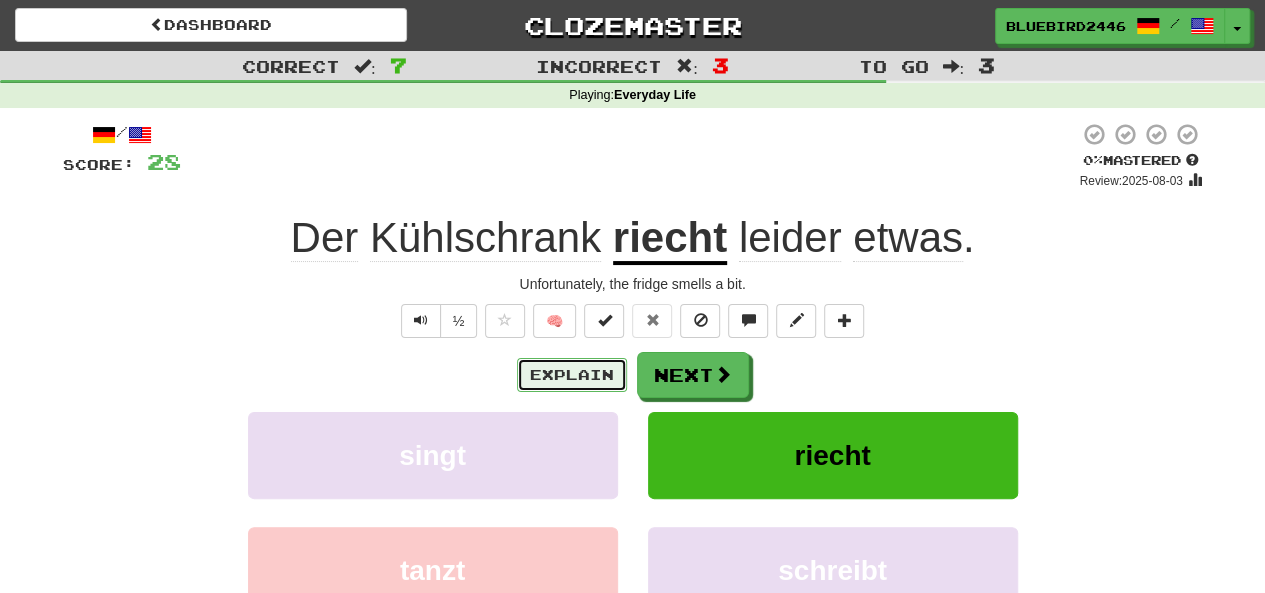 click on "Explain" at bounding box center [572, 375] 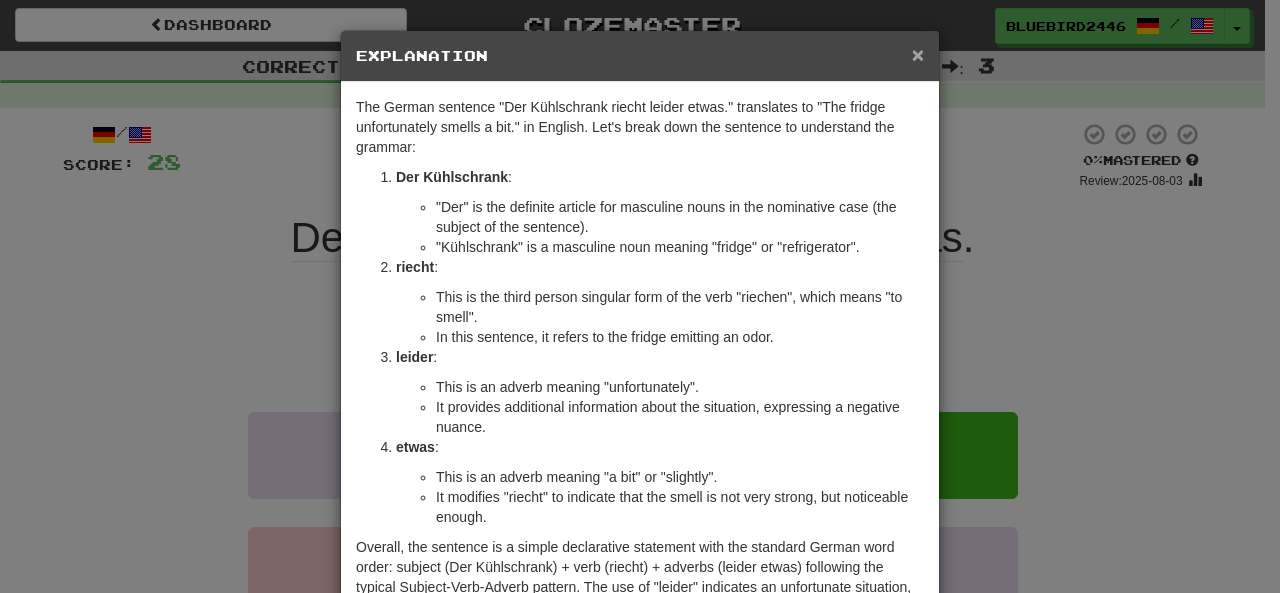 click on "×" at bounding box center [918, 54] 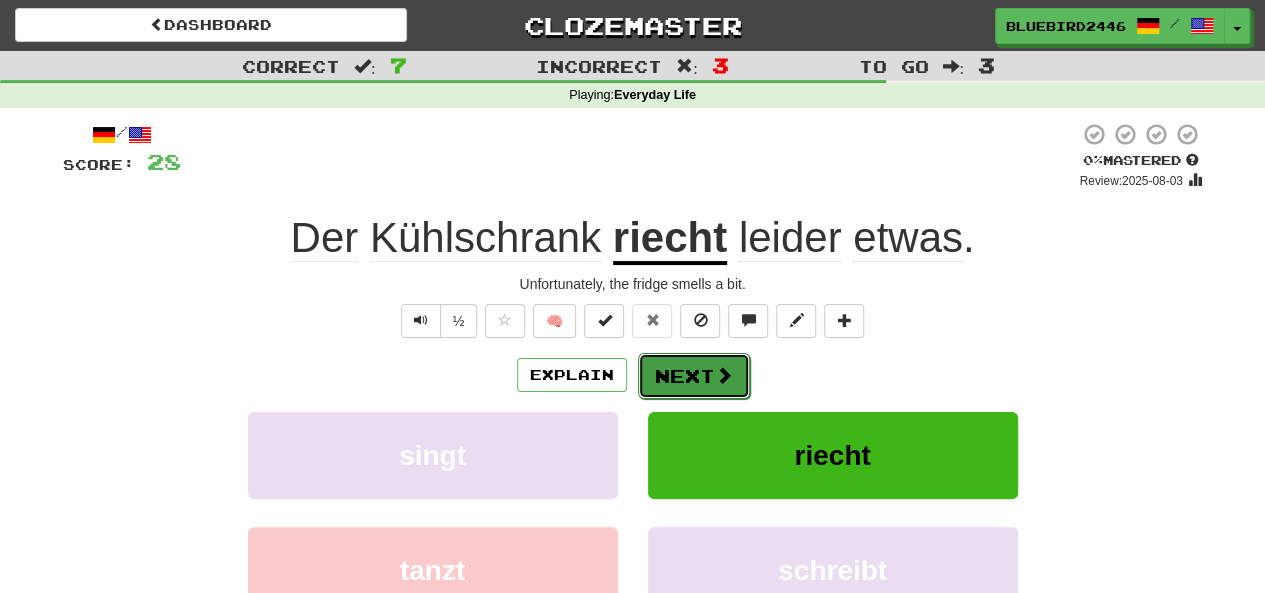click at bounding box center [724, 375] 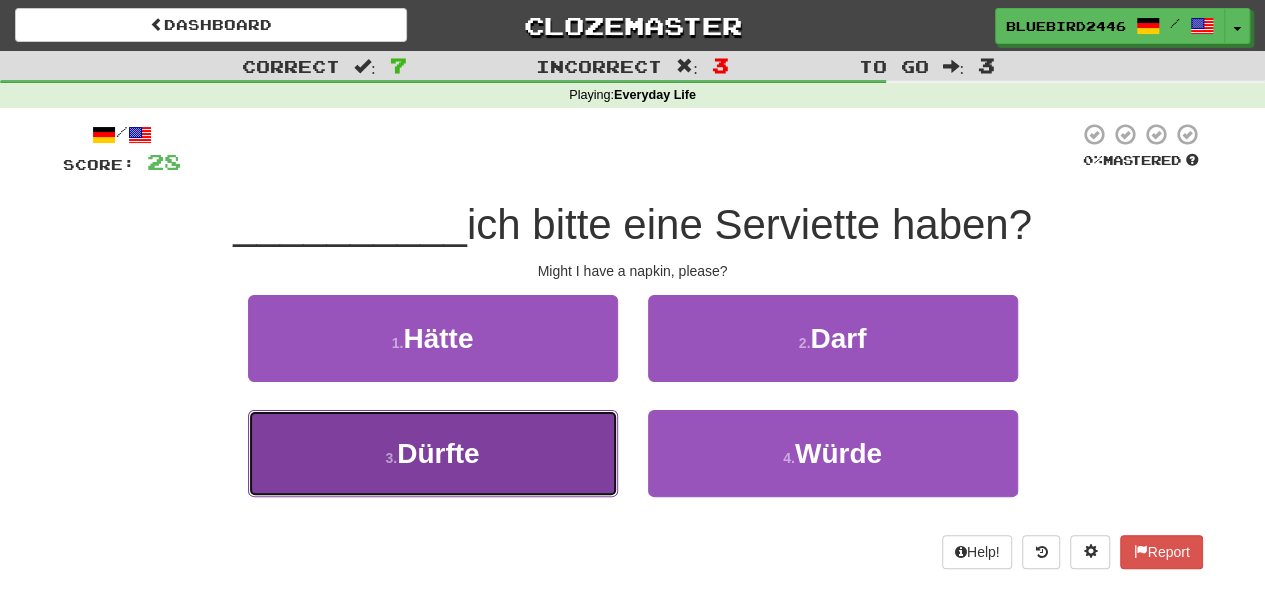 click on "3 .  Dürfte" at bounding box center [433, 453] 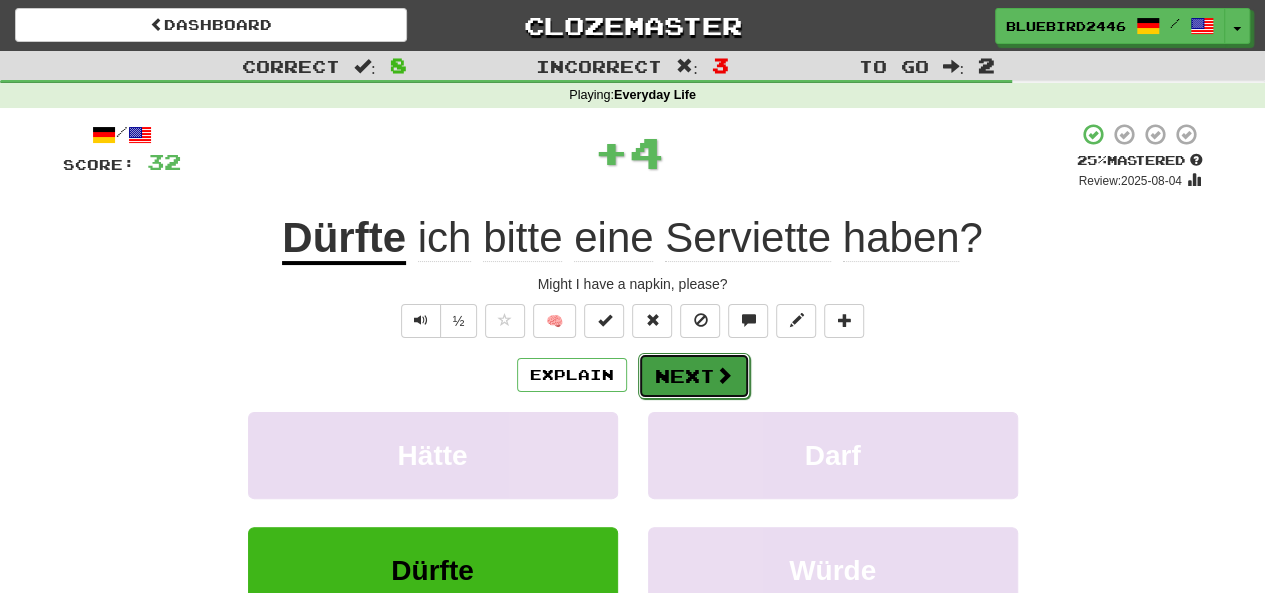 click on "Next" at bounding box center [694, 376] 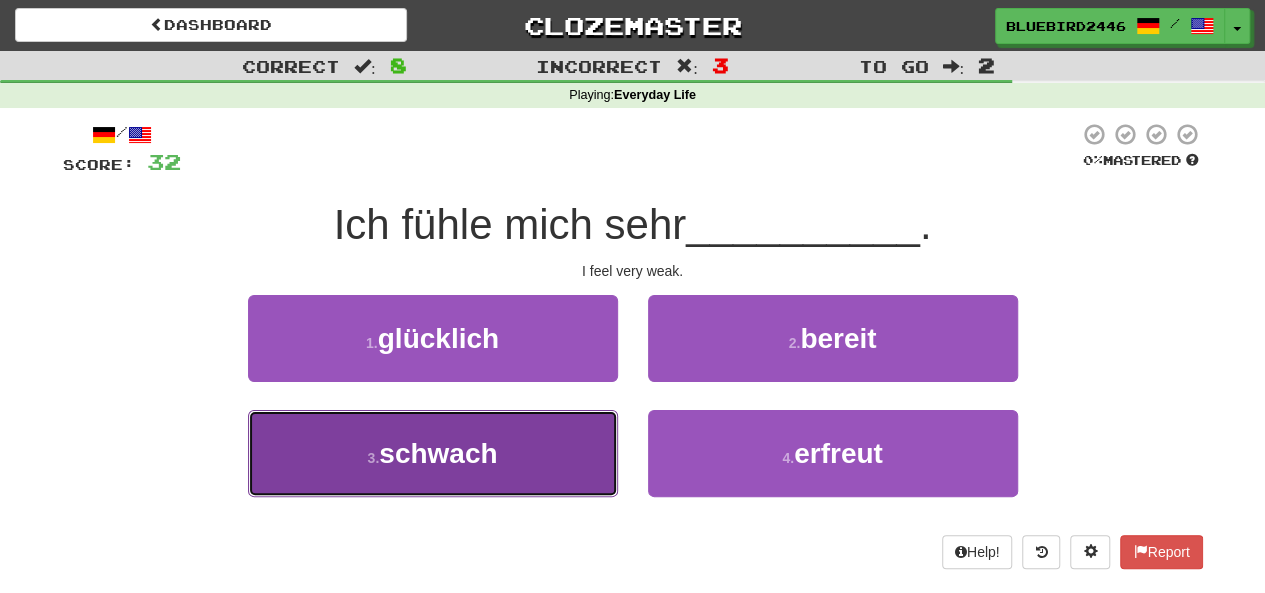 click on "3 .  schwach" at bounding box center [433, 453] 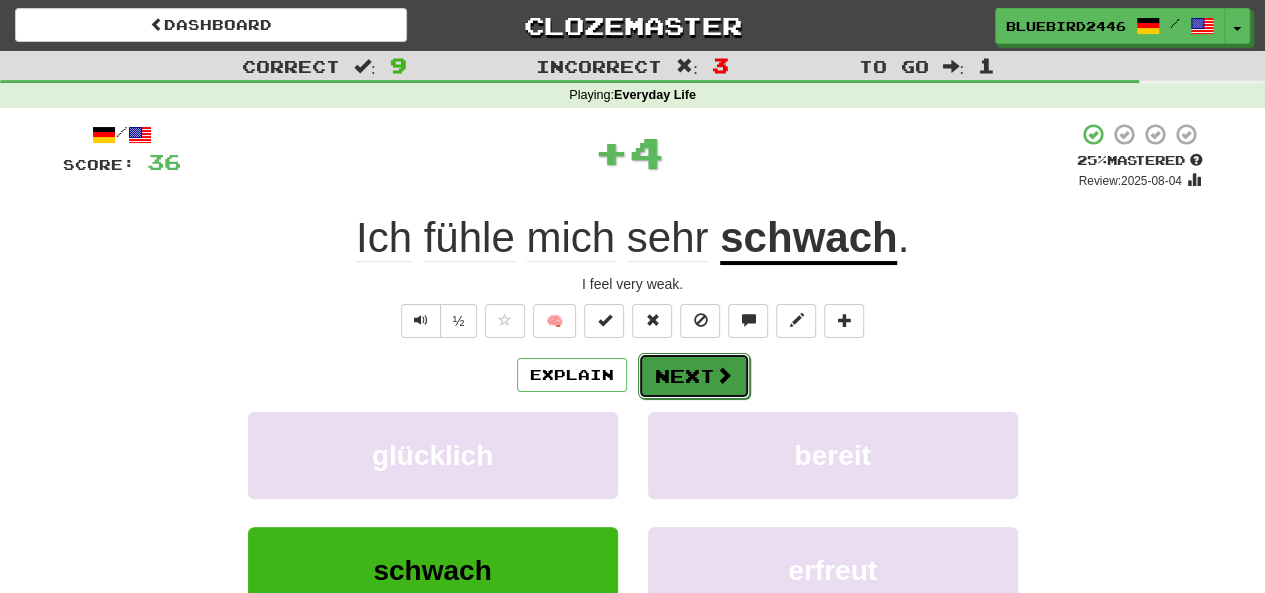 click at bounding box center (724, 375) 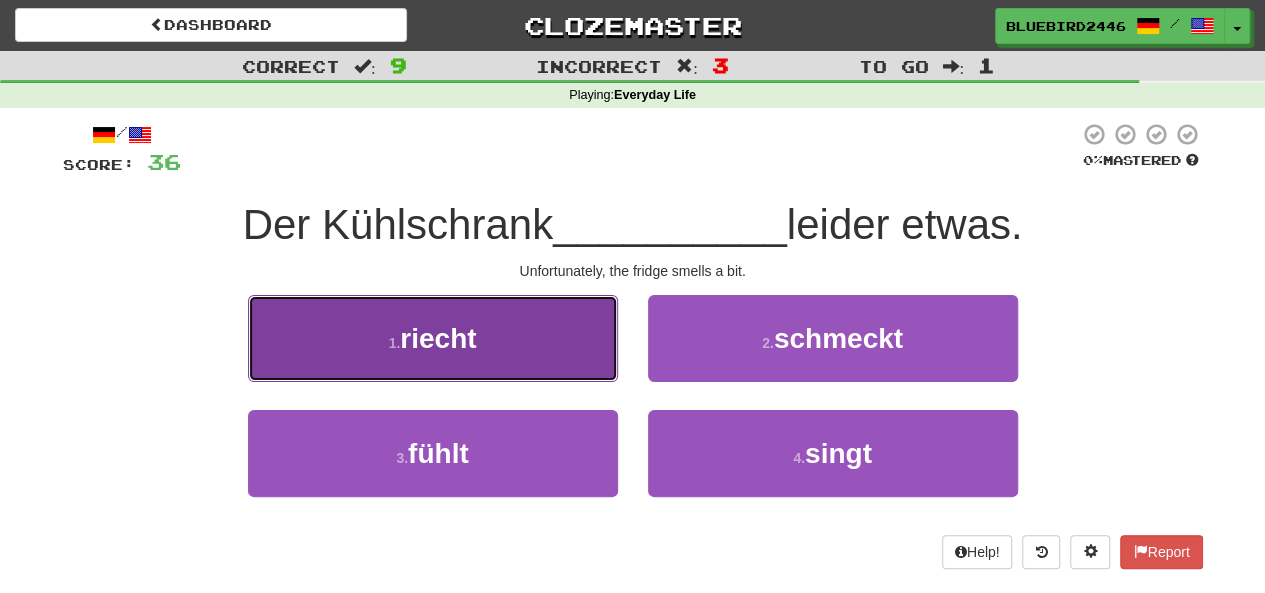 click on "1 .  riecht" at bounding box center [433, 338] 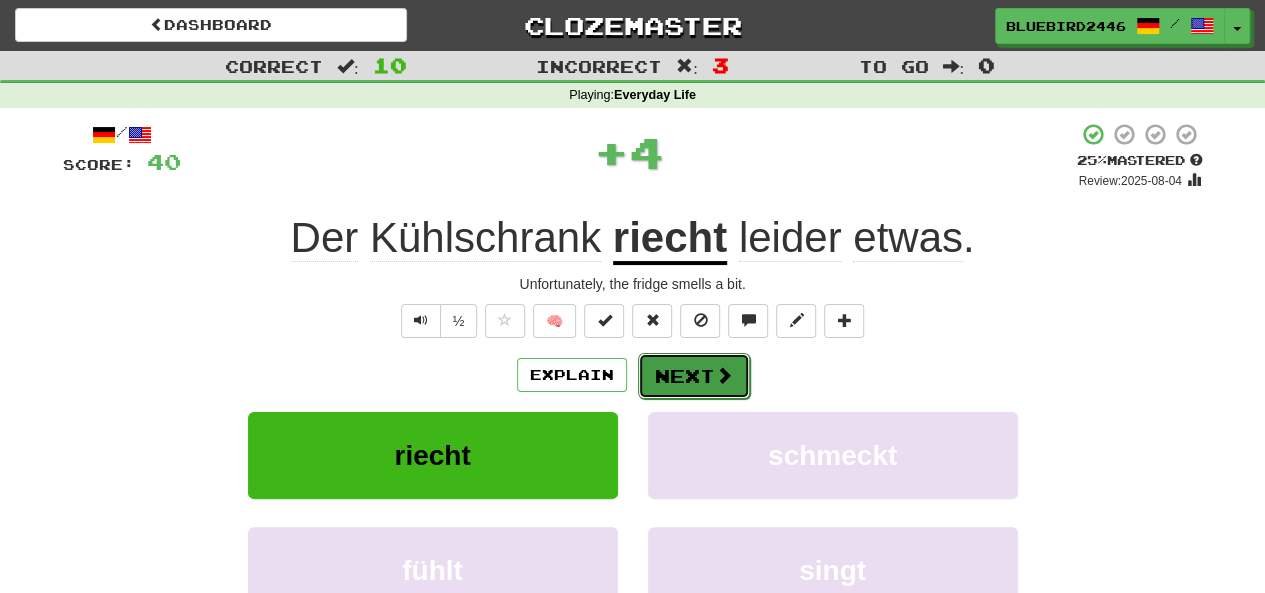 click on "Next" at bounding box center [694, 376] 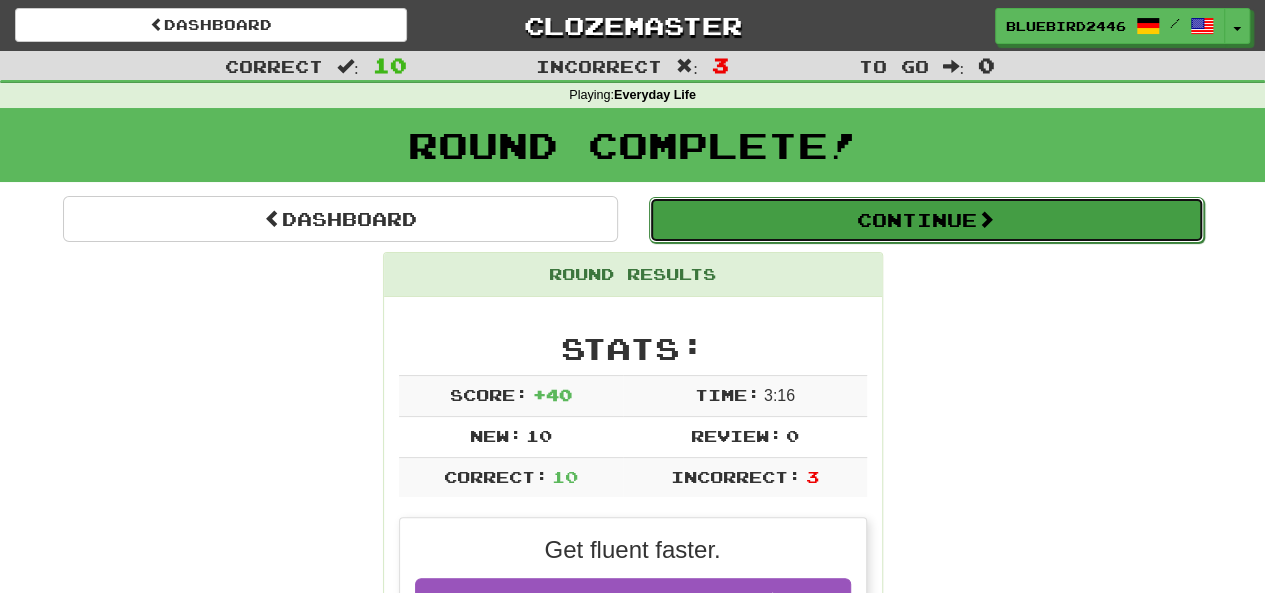click on "Continue" at bounding box center [926, 220] 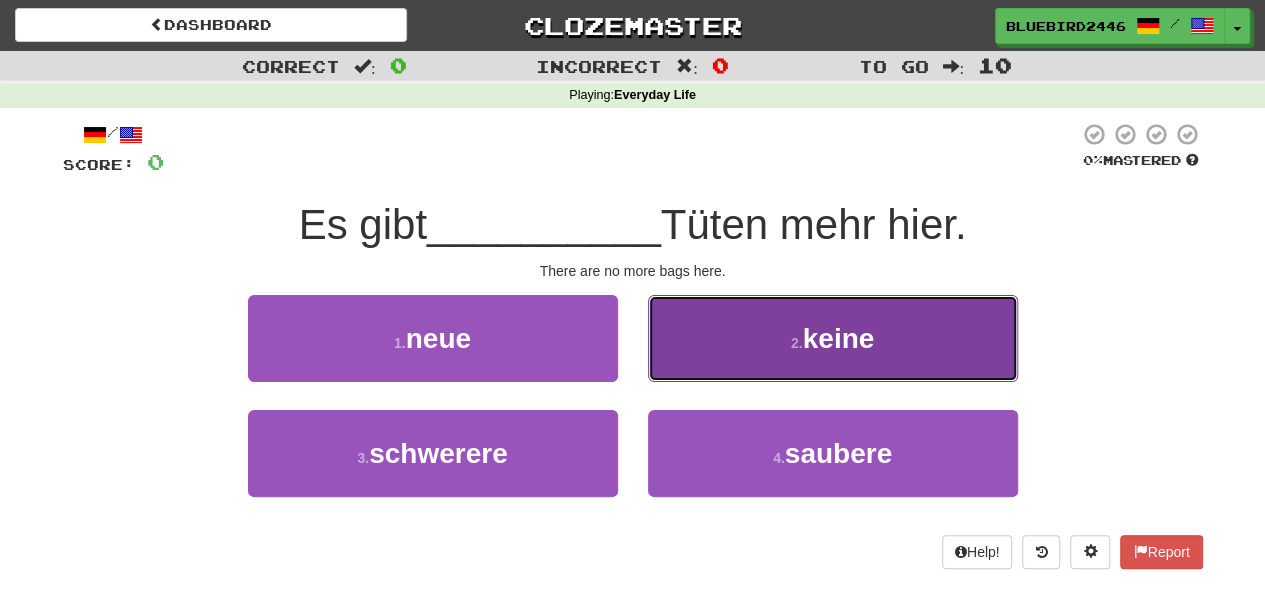 click on "keine" at bounding box center (839, 338) 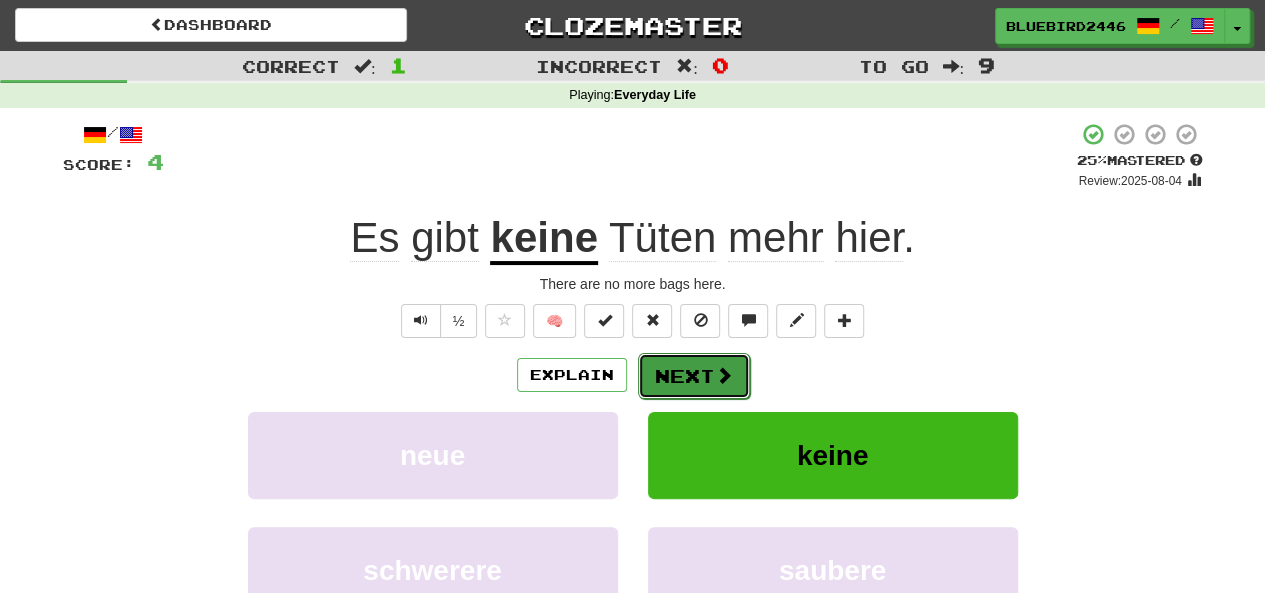 click at bounding box center [724, 375] 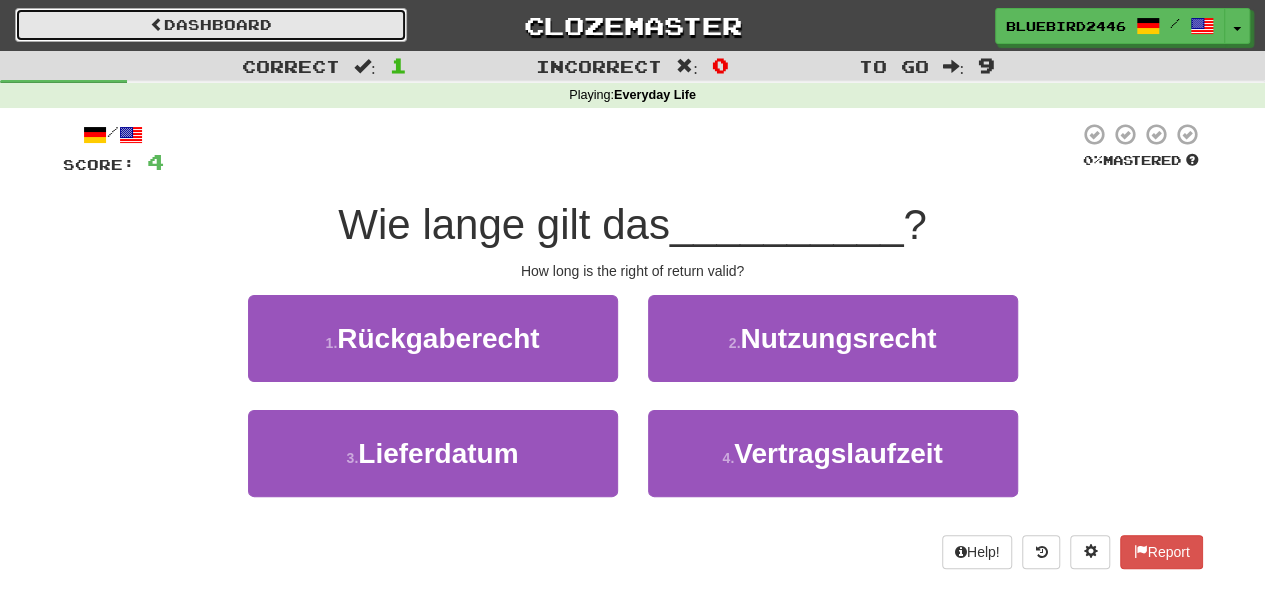 click on "Dashboard" at bounding box center (211, 25) 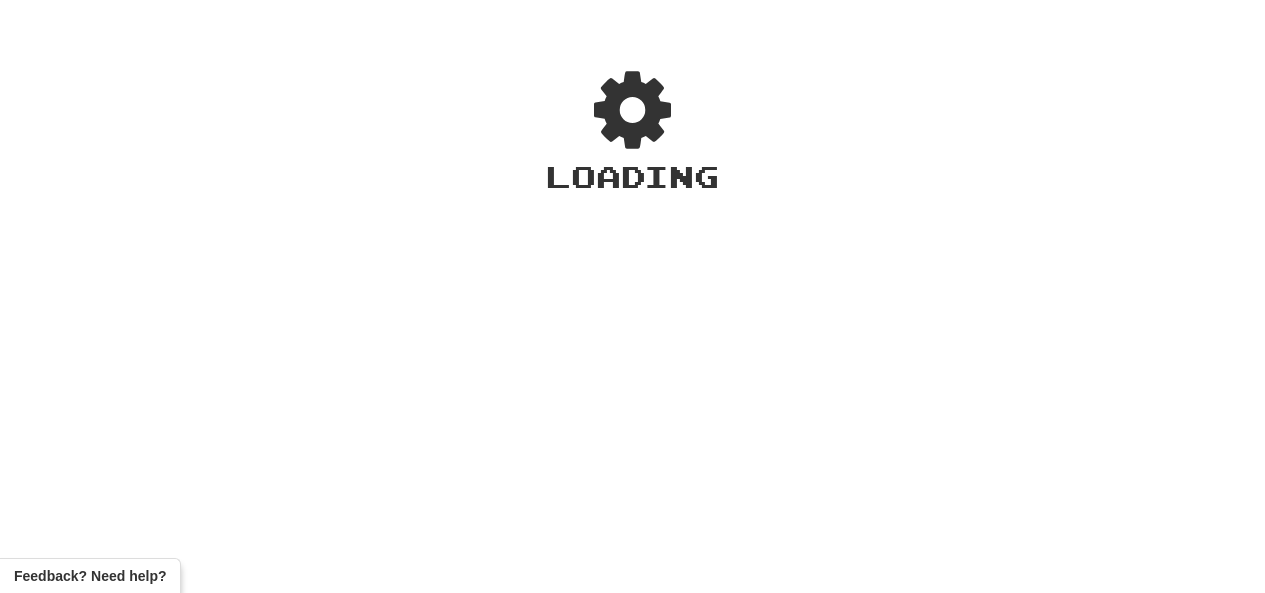 scroll, scrollTop: 0, scrollLeft: 0, axis: both 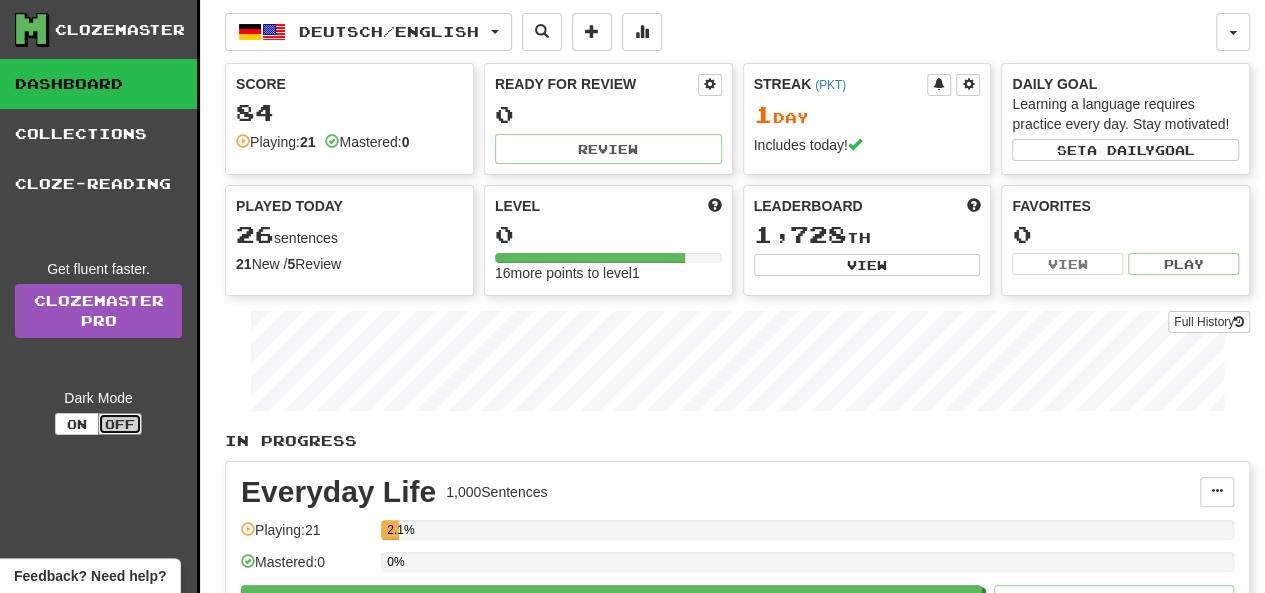 click on "Off" at bounding box center [120, 424] 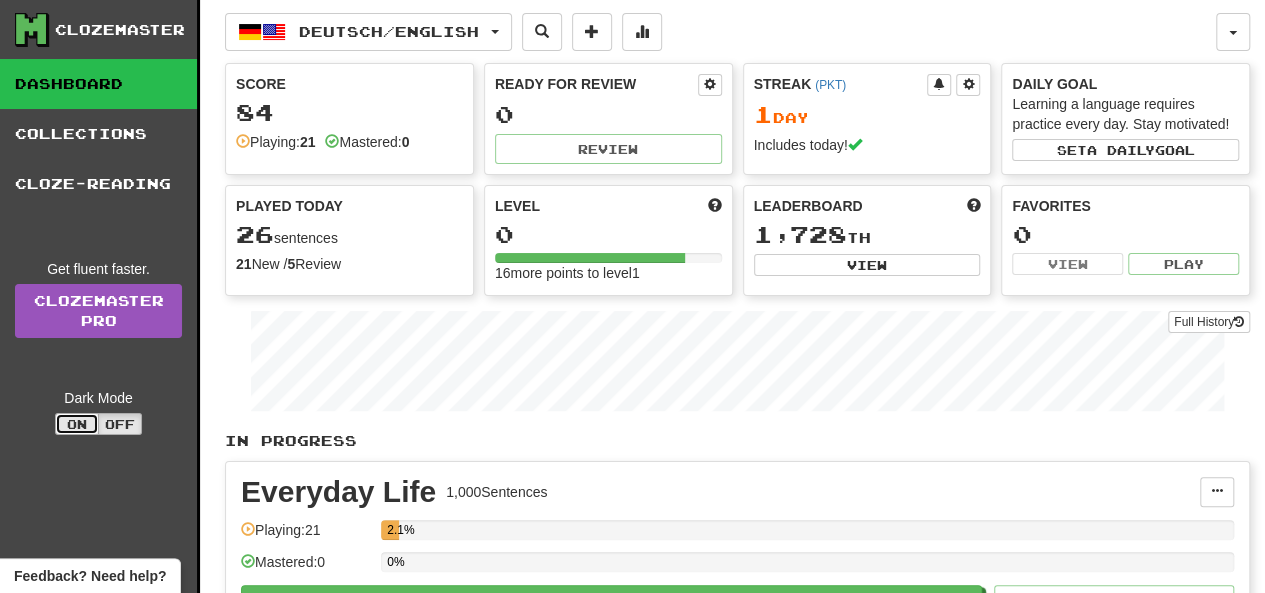 click on "On" at bounding box center [77, 424] 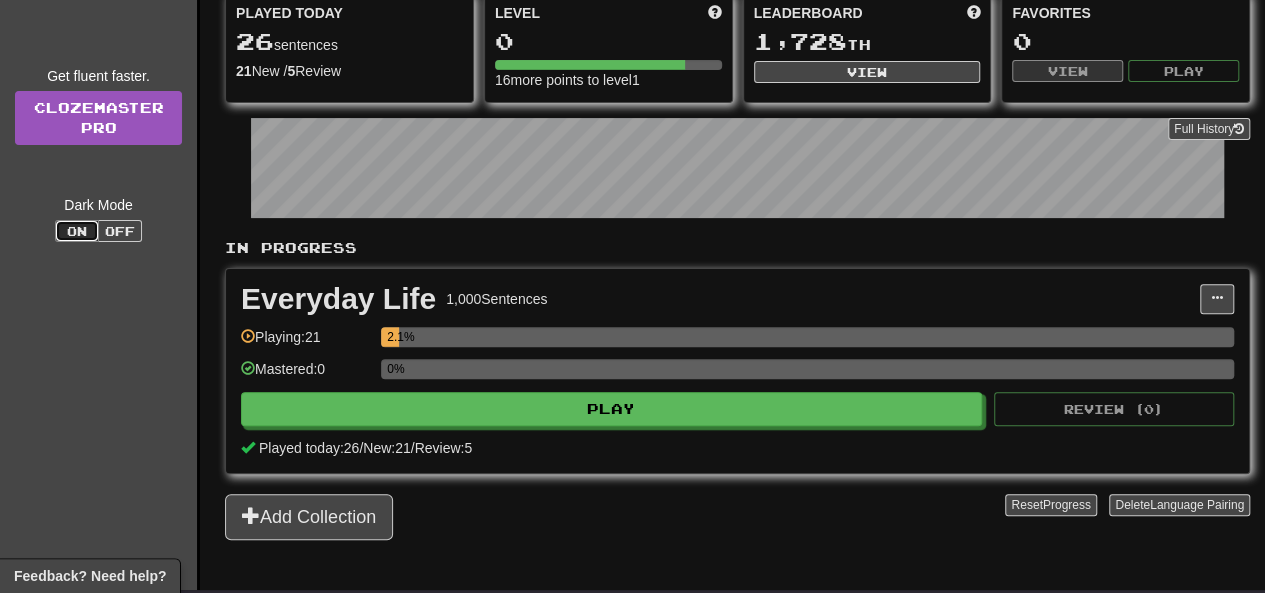 scroll, scrollTop: 0, scrollLeft: 0, axis: both 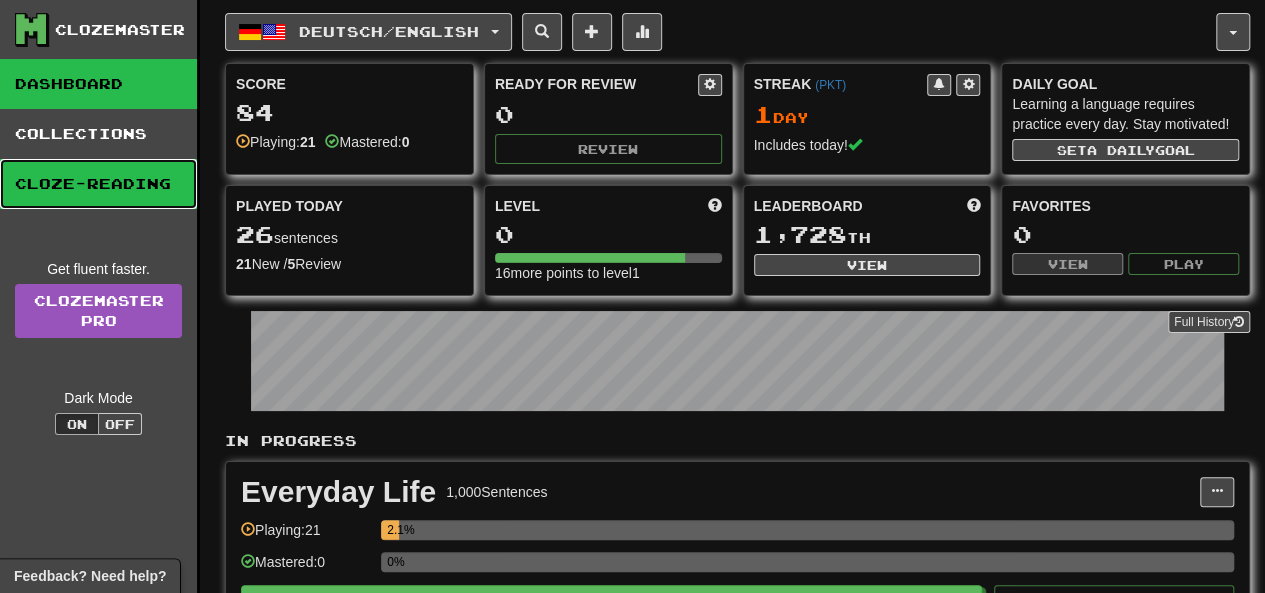 click on "Cloze-Reading" at bounding box center (98, 184) 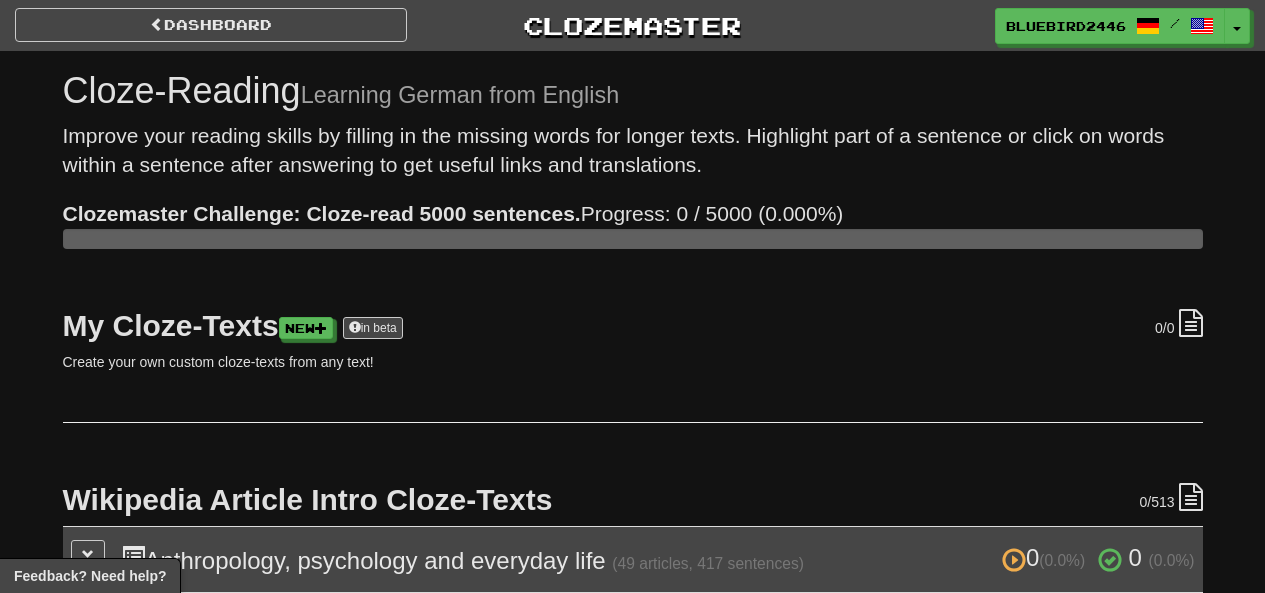 scroll, scrollTop: 0, scrollLeft: 0, axis: both 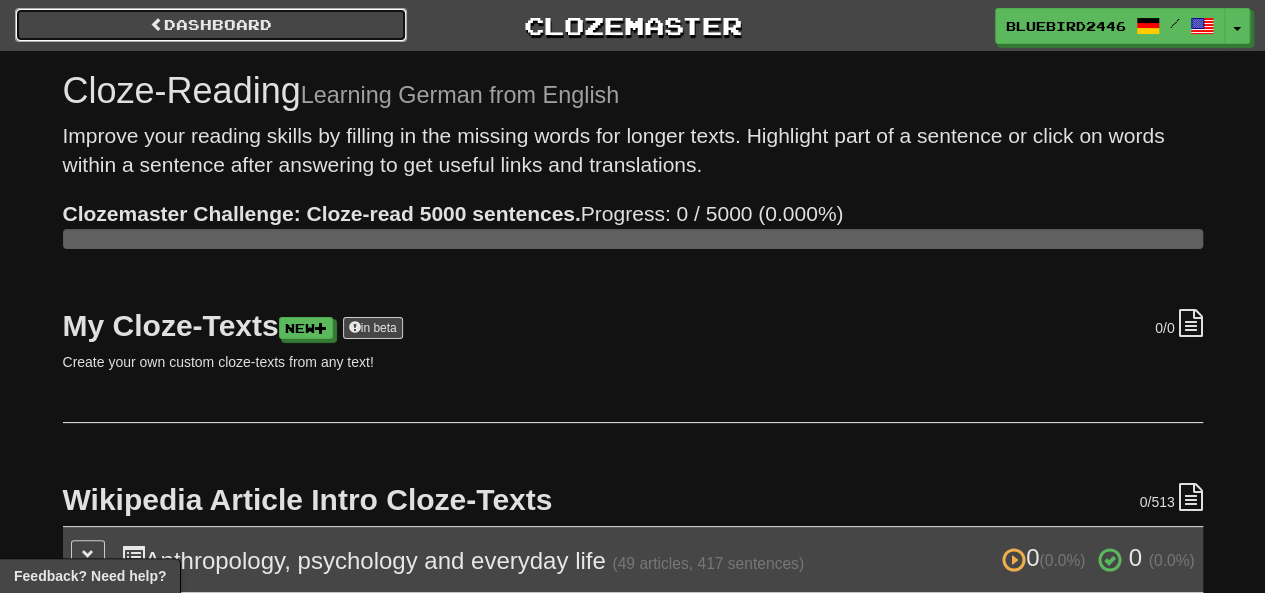 click on "Dashboard" at bounding box center (211, 25) 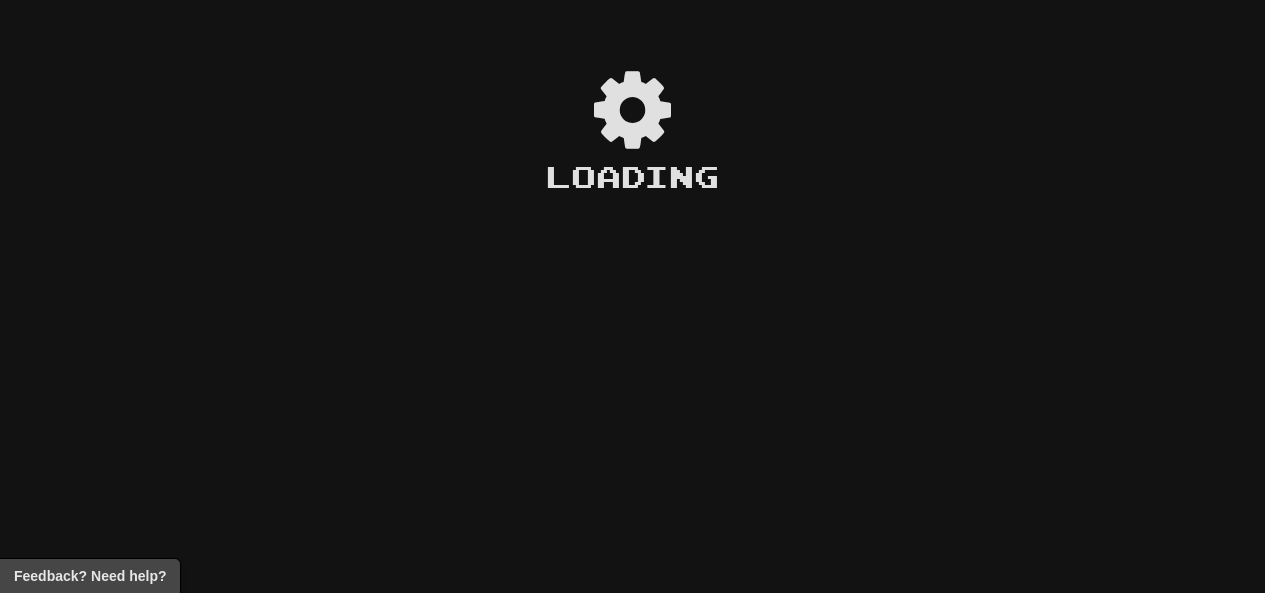 scroll, scrollTop: 0, scrollLeft: 0, axis: both 